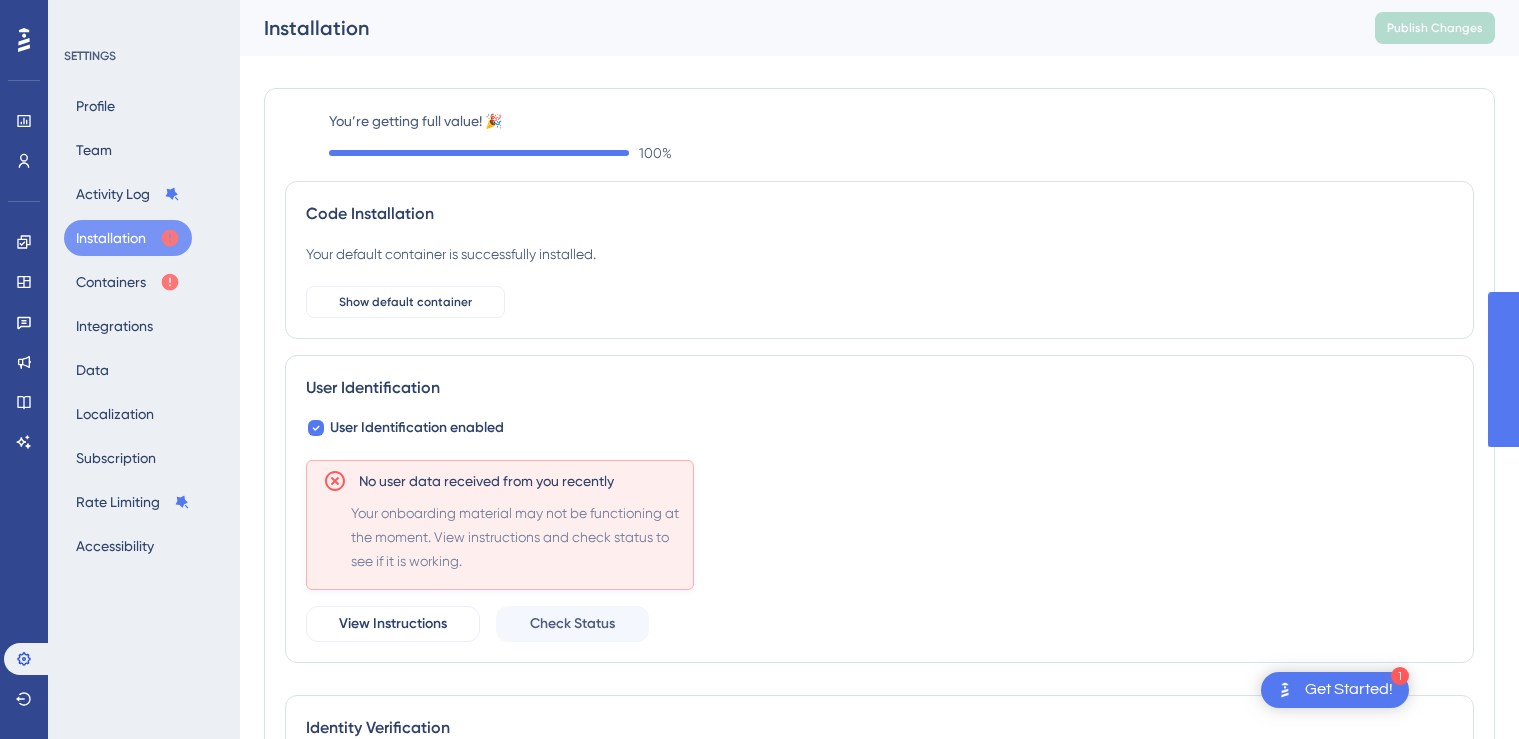 scroll, scrollTop: 228, scrollLeft: 0, axis: vertical 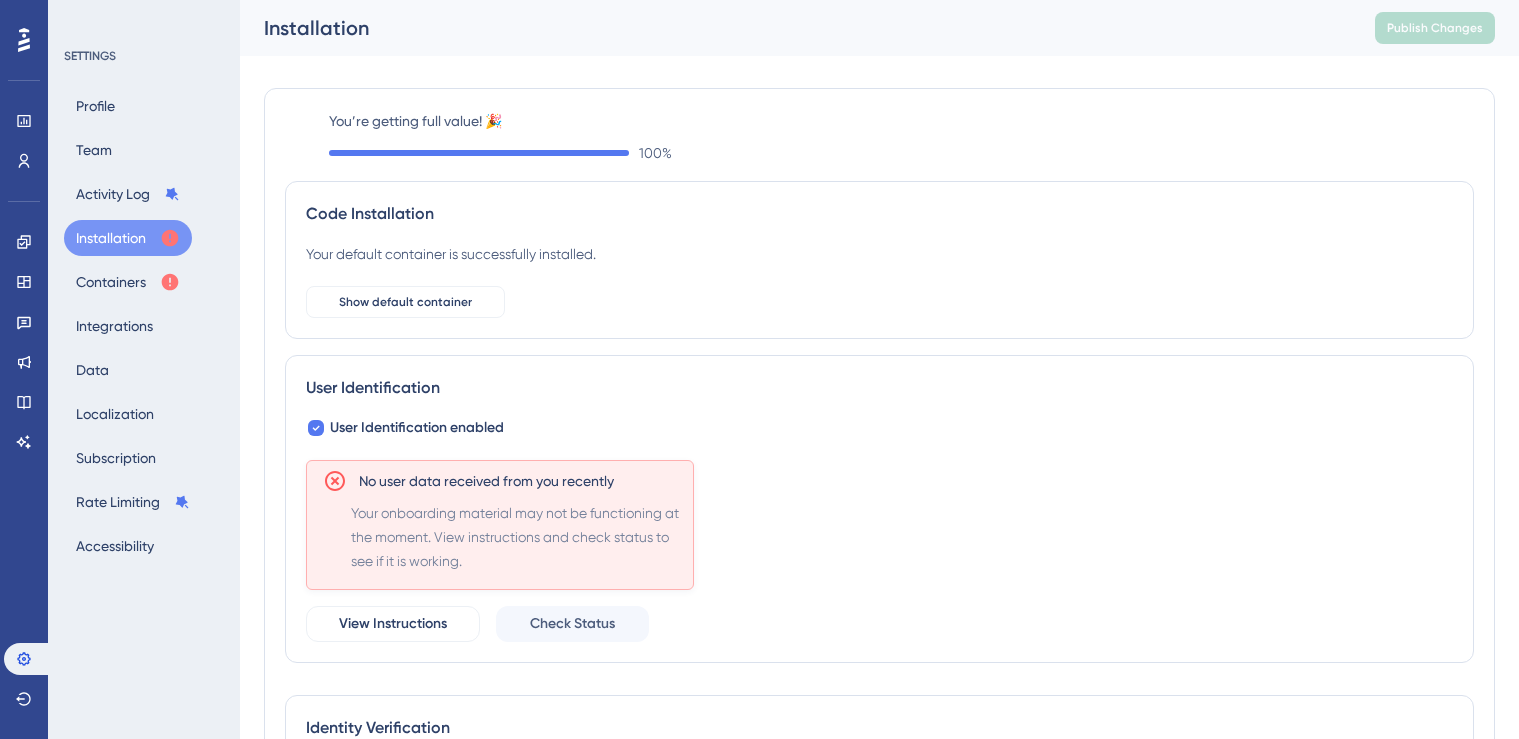 click on "View Instructions" at bounding box center (393, 624) 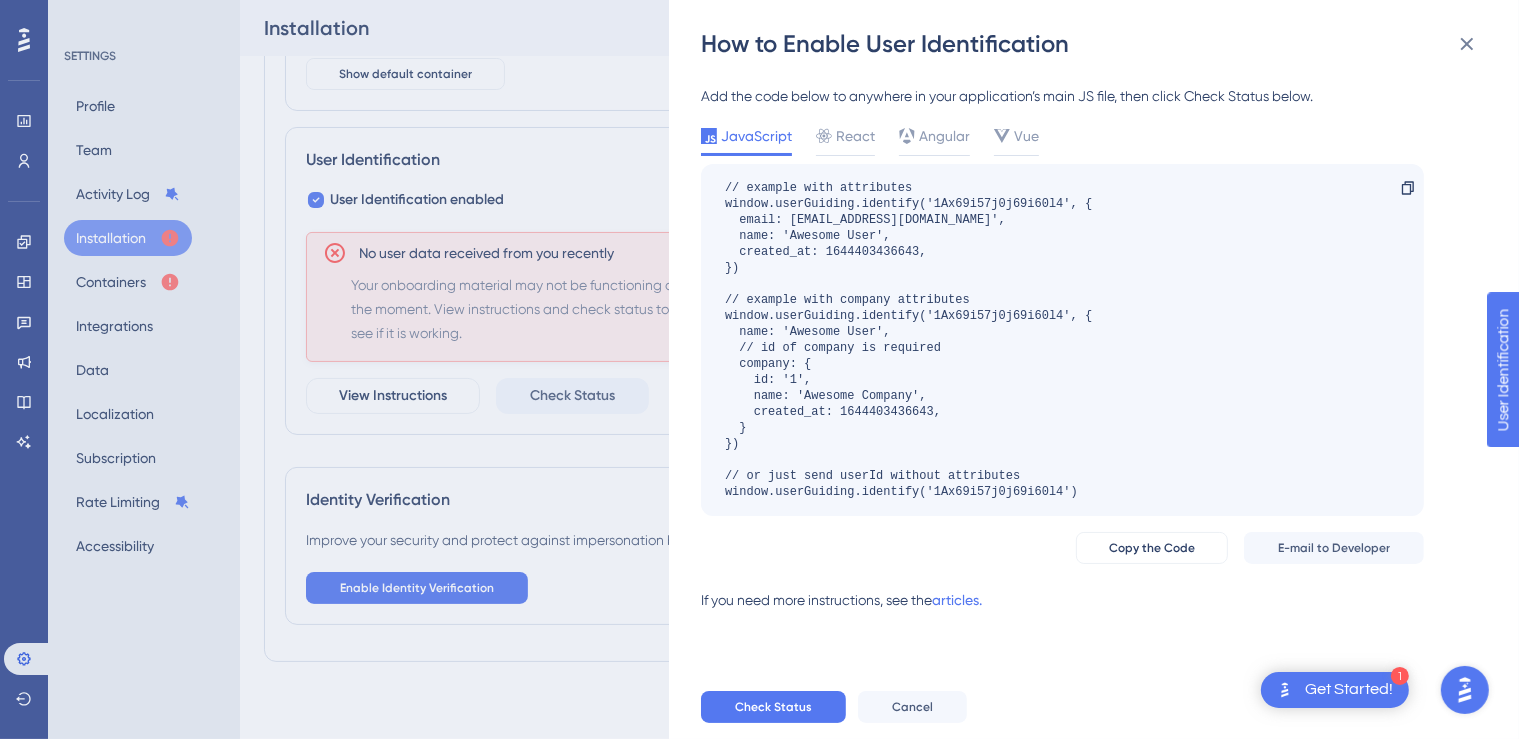 scroll, scrollTop: 0, scrollLeft: 0, axis: both 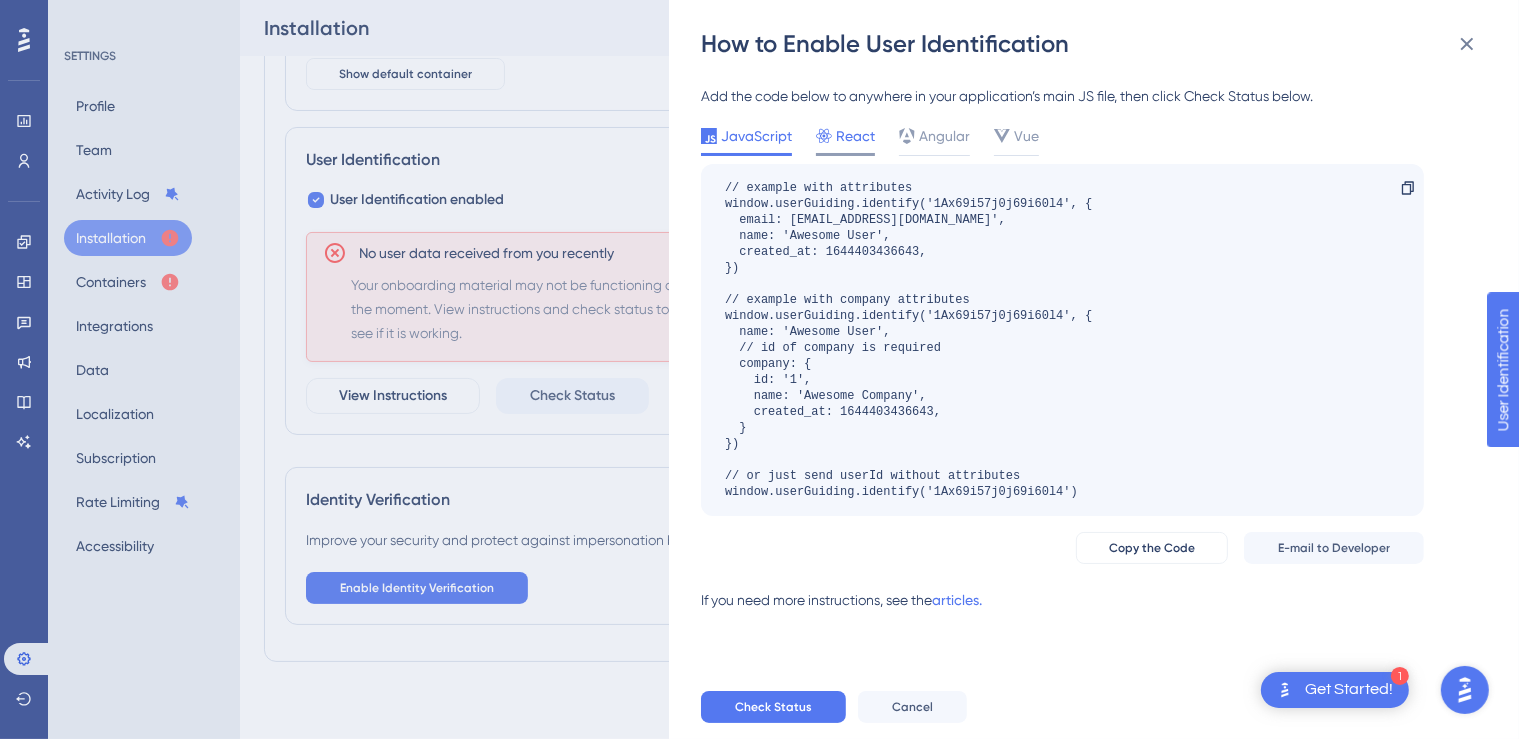 click 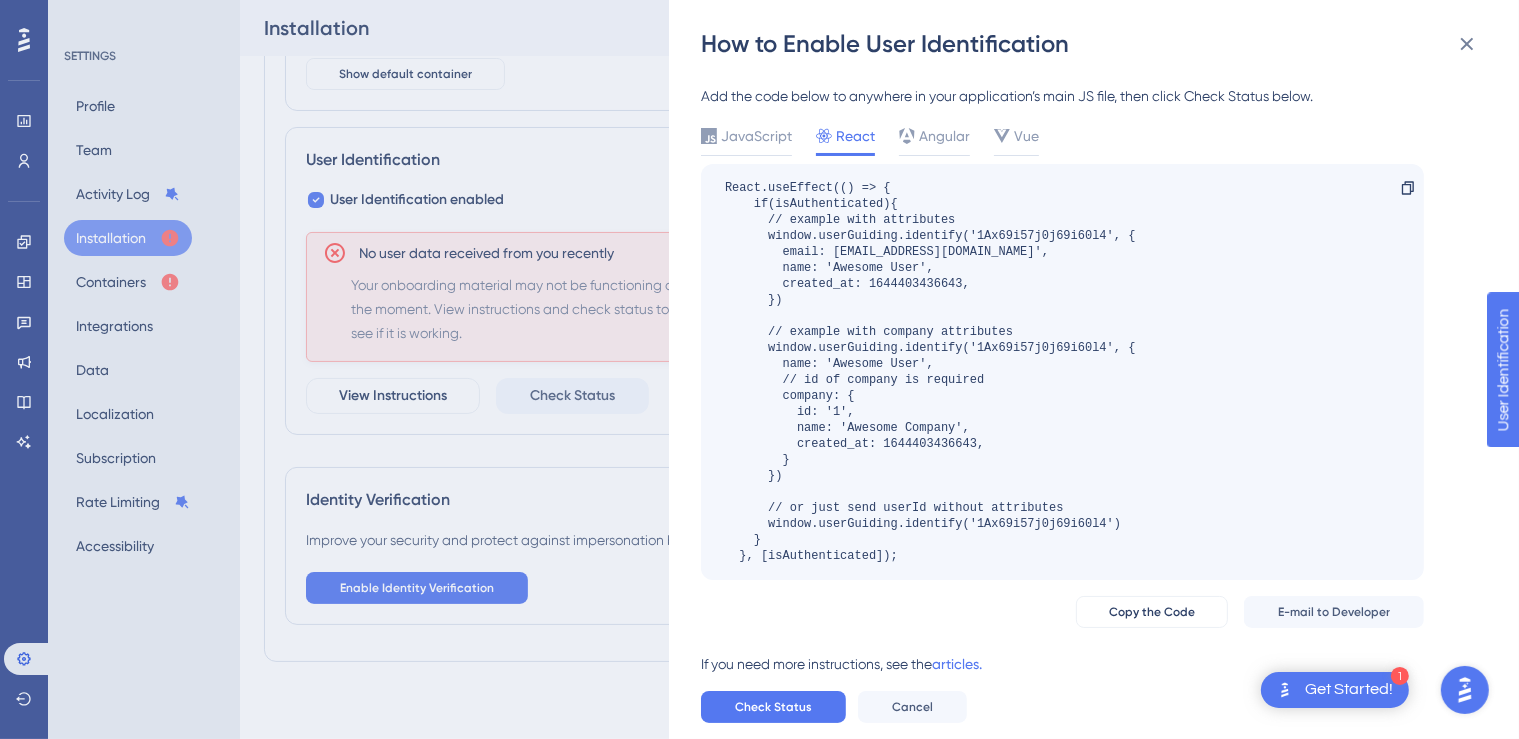 scroll, scrollTop: 16, scrollLeft: 0, axis: vertical 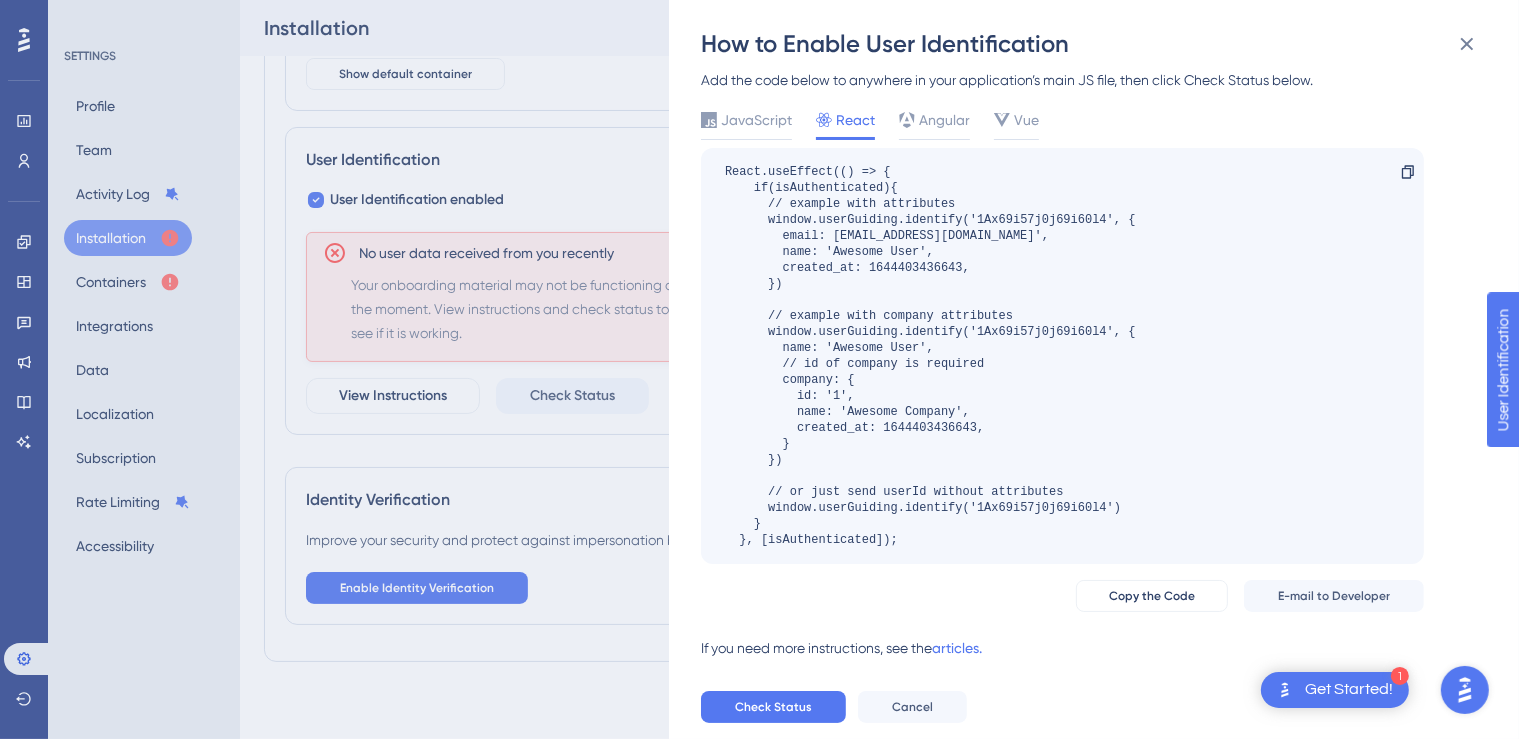 click on "How to Enable User Identification Add the code below to anywhere in your application’s main JS file, then click Check Status below. JavaScript React Angular Vue React.useEffect(() => {
if(isAuthenticated){
// example with attributes
window.userGuiding.identify('1Ax69i57j0j69i60l4', {
email: [EMAIL_ADDRESS][DOMAIN_NAME]',
name: 'Awesome User',
created_at: 1644403436643,
})
// example with company attributes
window.userGuiding.identify('1Ax69i57j0j69i60l4', {
name: 'Awesome User',
// id of company is required
company: {
id: '1',
name: 'Awesome Company',
created_at: 1644403436643,
}
})
// or just send userId without attributes
window.userGuiding.identify('1Ax69i57j0j69i60l4')
}
}, [isAuthenticated]);
Copy Copy the Code E-mail to Developer If you need more instructions, see the  articles. Check Status Cancel" at bounding box center [759, 369] 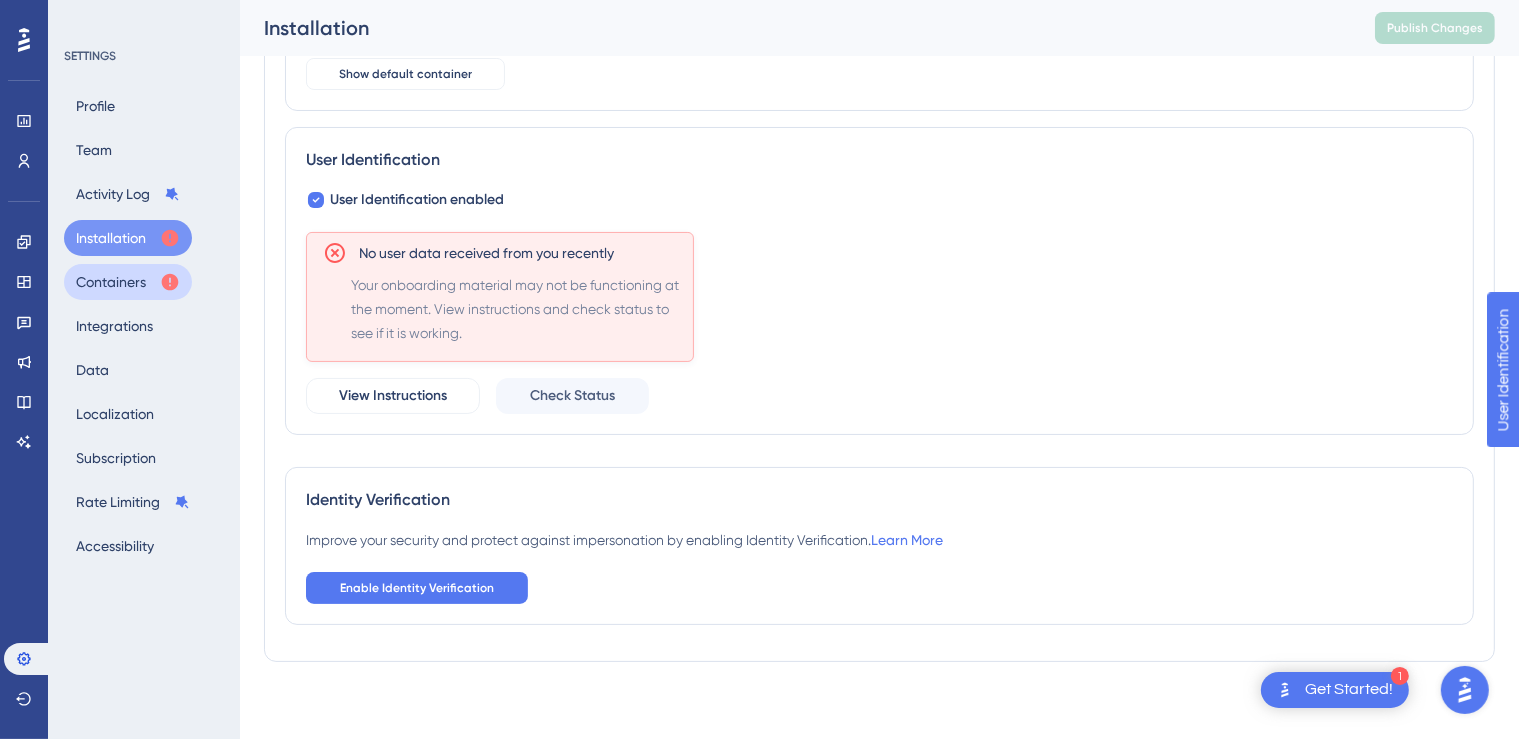 click on "Containers" at bounding box center [128, 282] 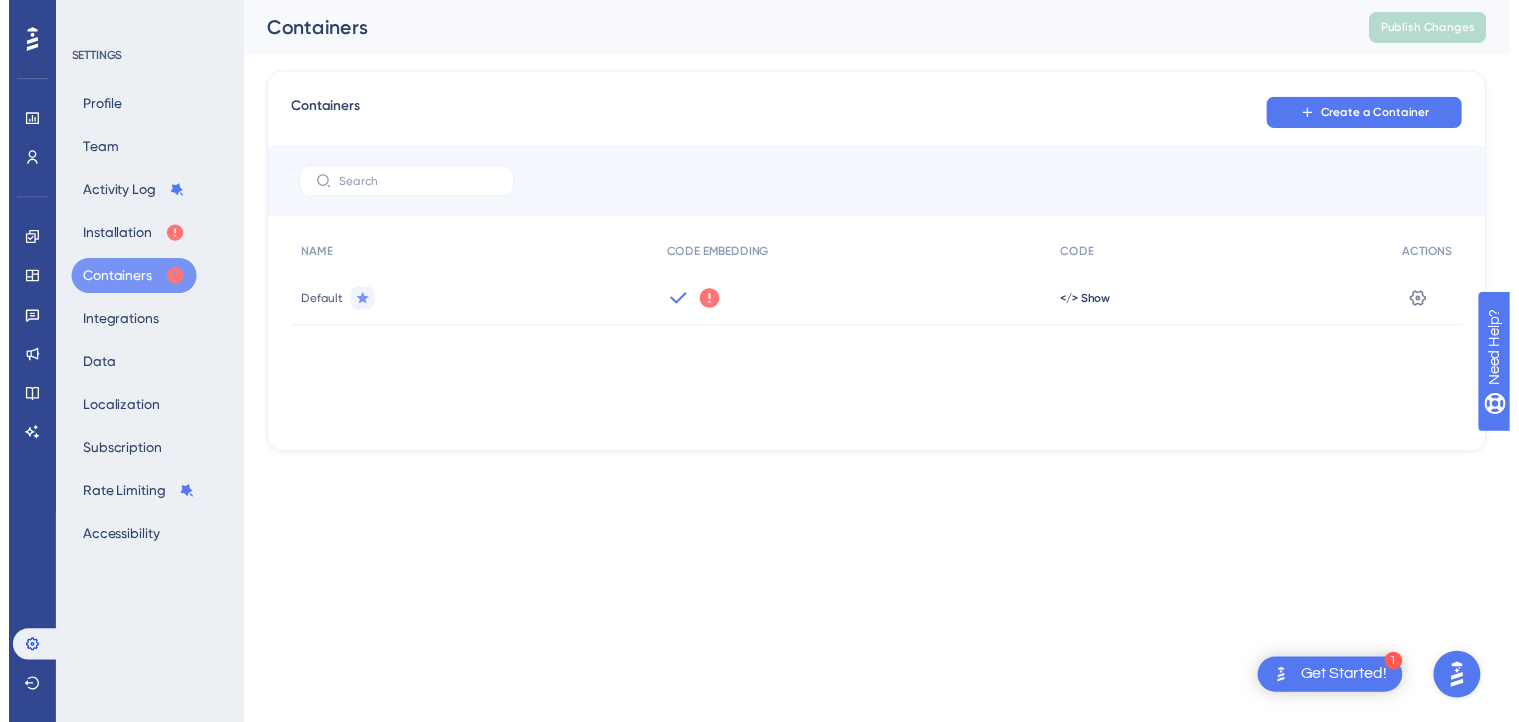 scroll, scrollTop: 0, scrollLeft: 0, axis: both 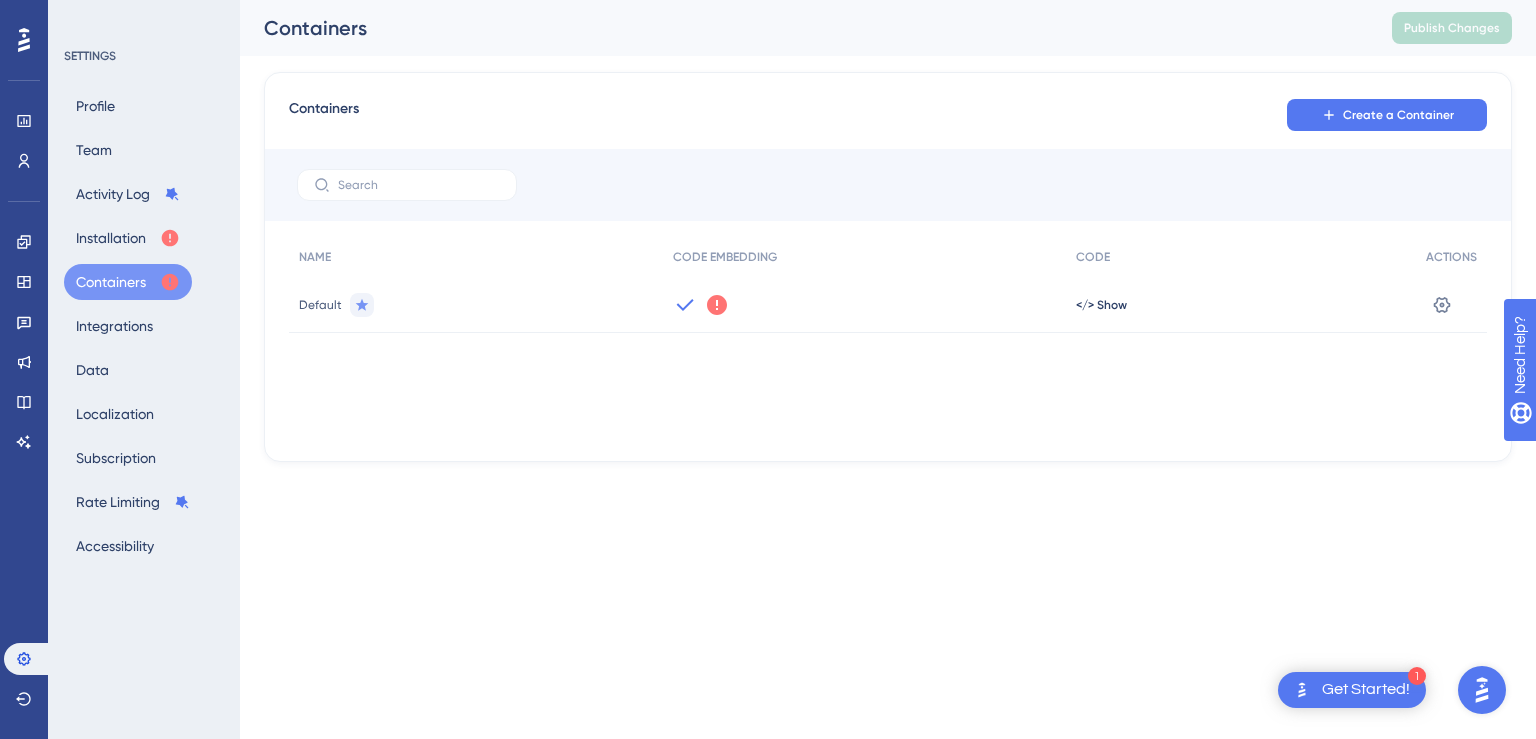 click on "Default" at bounding box center [476, 305] 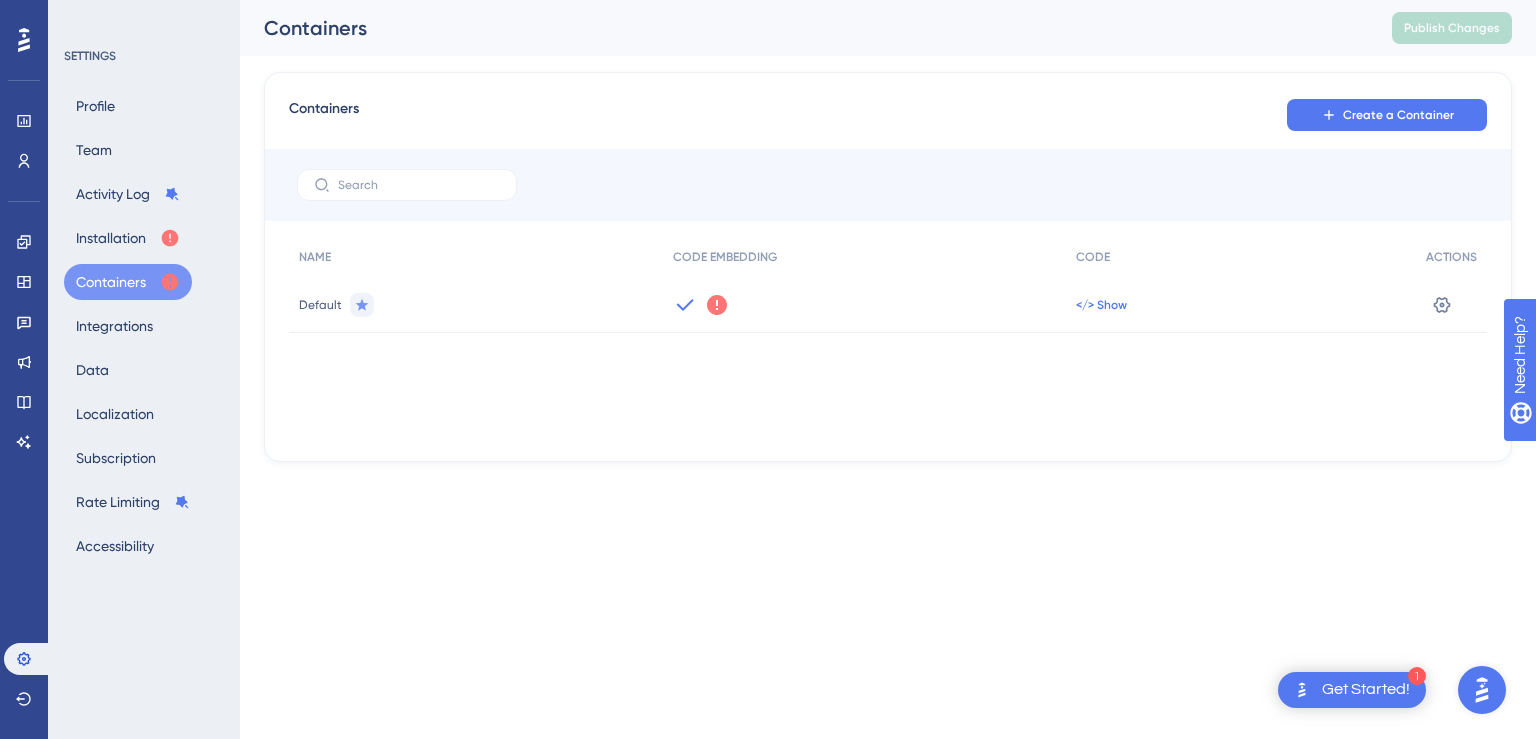 click on "</> Show" at bounding box center [1101, 305] 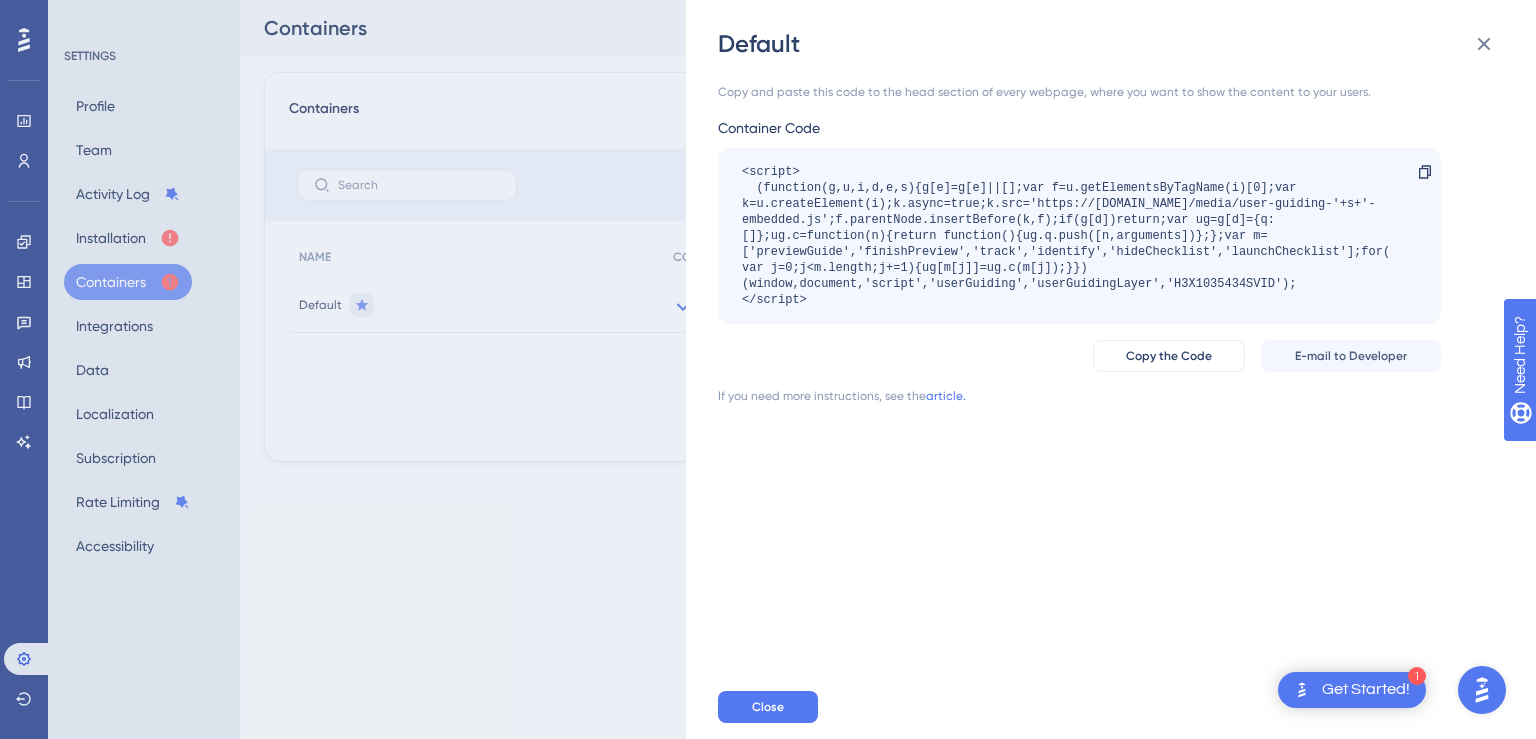 click on "Default Copy and paste this code to the head section of every webpage, where you want to show the content to your users. Container Code <script>
(function(g,u,i,d,e,s){g[e]=g[e]||[];var f=u.getElementsByTagName(i)[0];var k=u.createElement(i);k.async=true;k.src='https://[DOMAIN_NAME]/media/user-guiding-'+s+'-embedded.js';f.parentNode.insertBefore(k,f);if(g[d])return;var ug=g[d]={q:[]};ug.c=function(n){return function(){ug.q.push([n,arguments])};};var m=['previewGuide','finishPreview','track','identify','hideChecklist','launchChecklist'];for(var j=0;j<m.length;j+=1){ug[m[j]]=ug.c(m[j]);}})(window,document,'script','userGuiding','userGuidingLayer','H3X1035434SVID');
</script>
Copy Copy the Code E-mail to Developer If you need more instructions, see the  article. Close" at bounding box center [768, 369] 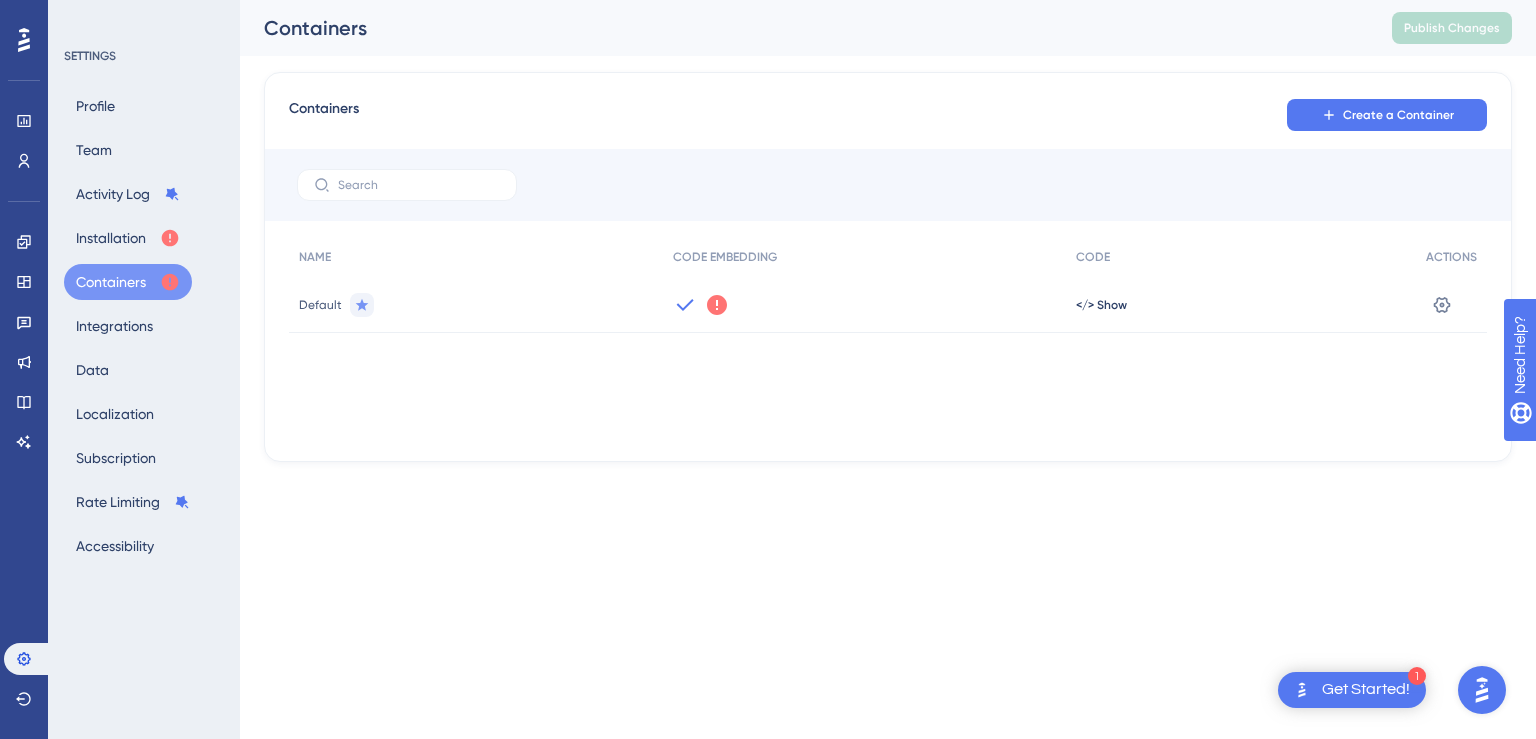 click 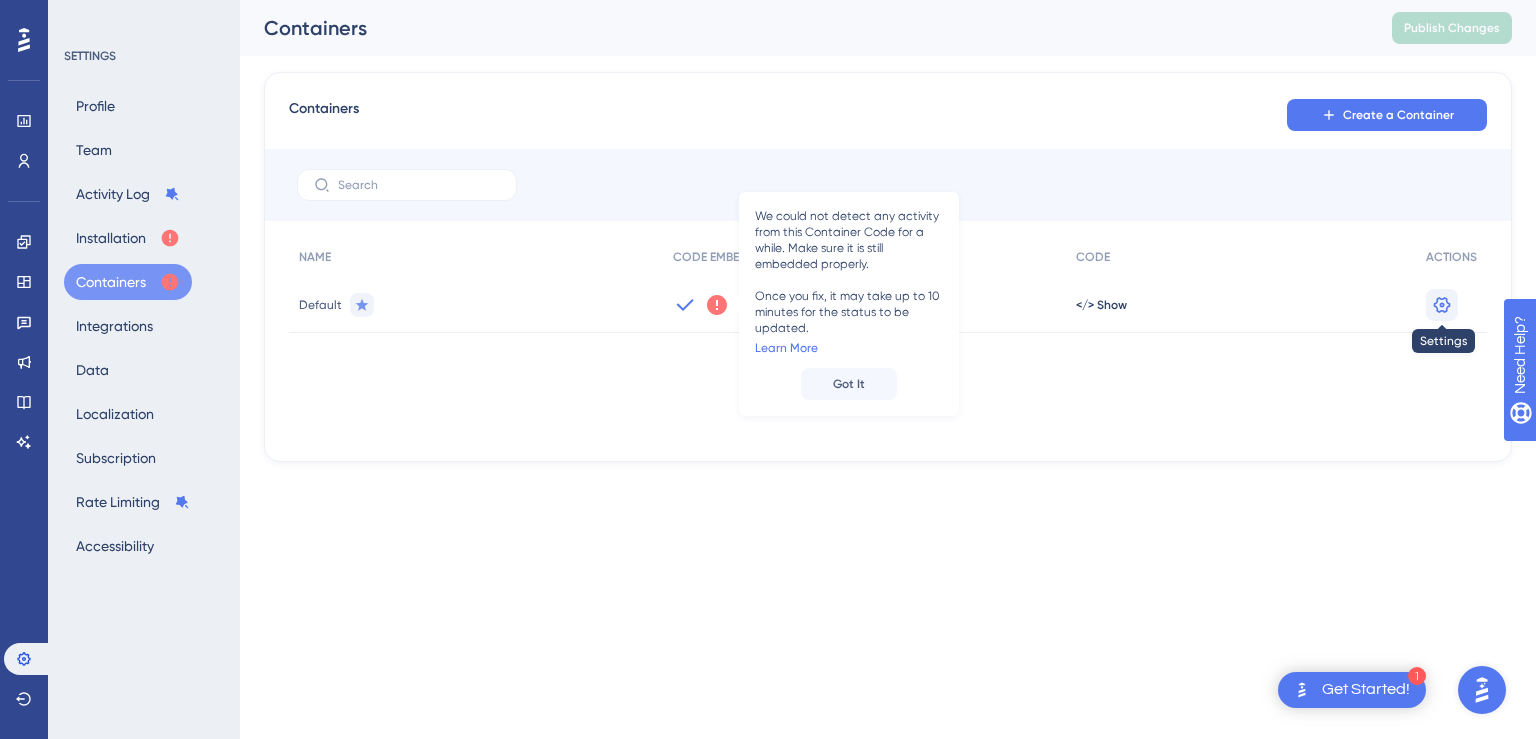 click 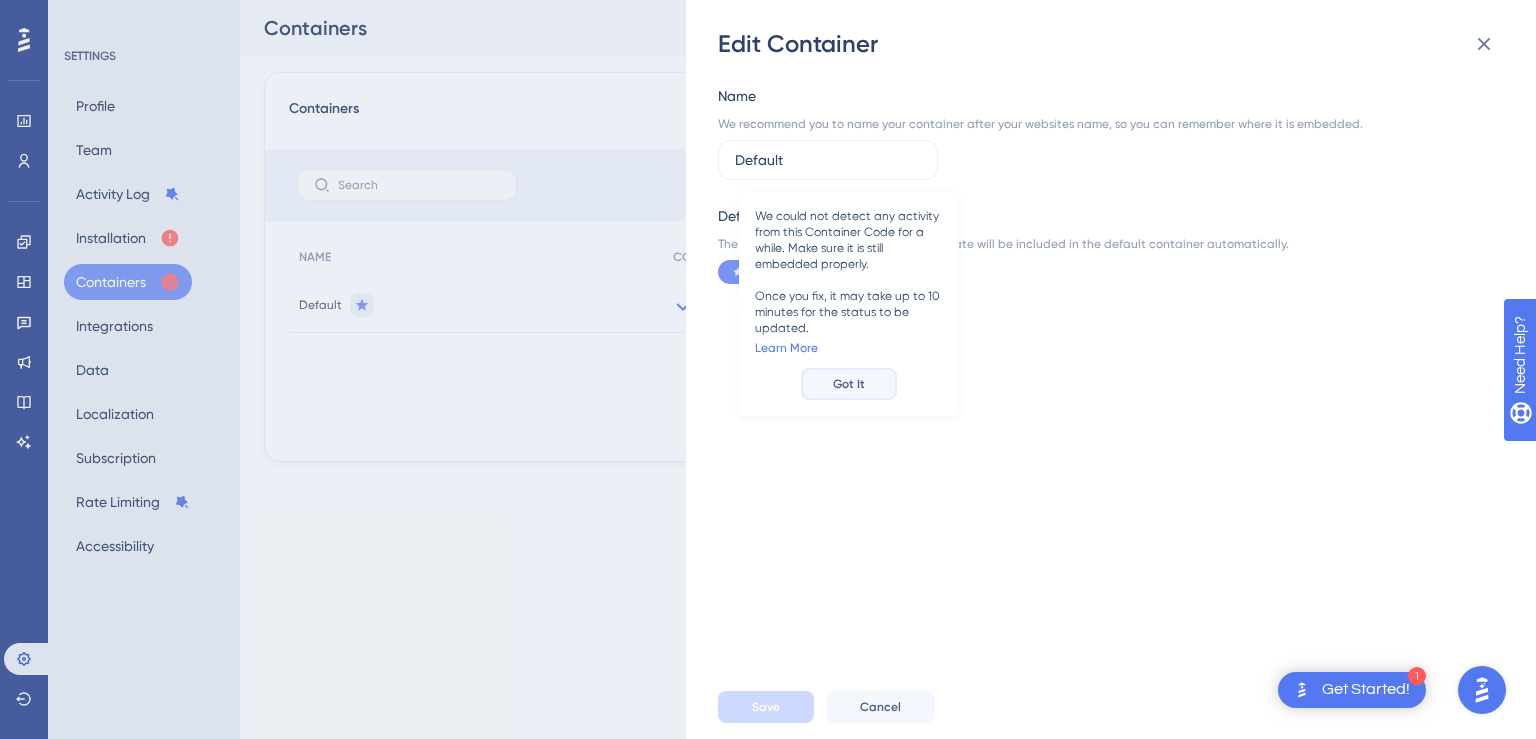 click on "Got It" at bounding box center [849, 384] 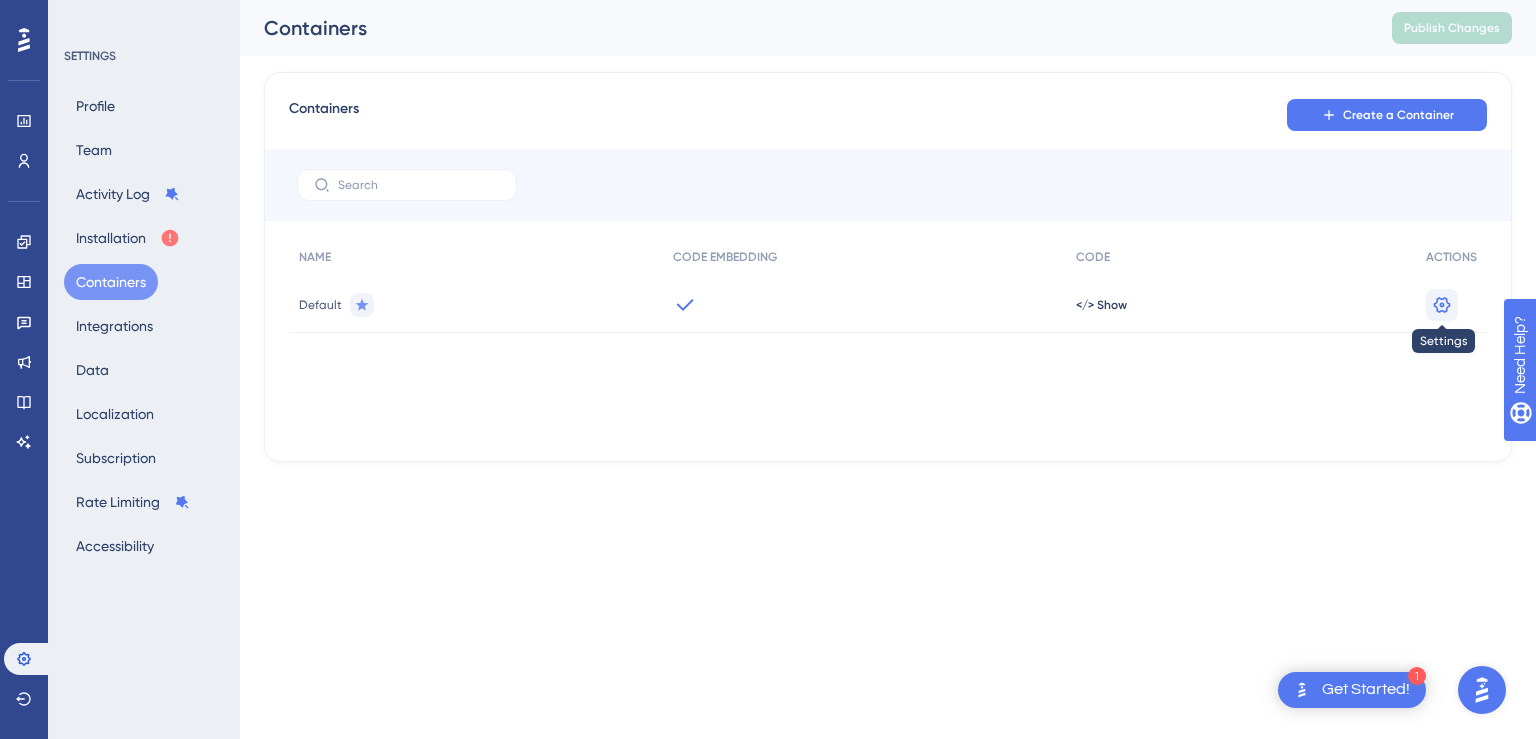 click 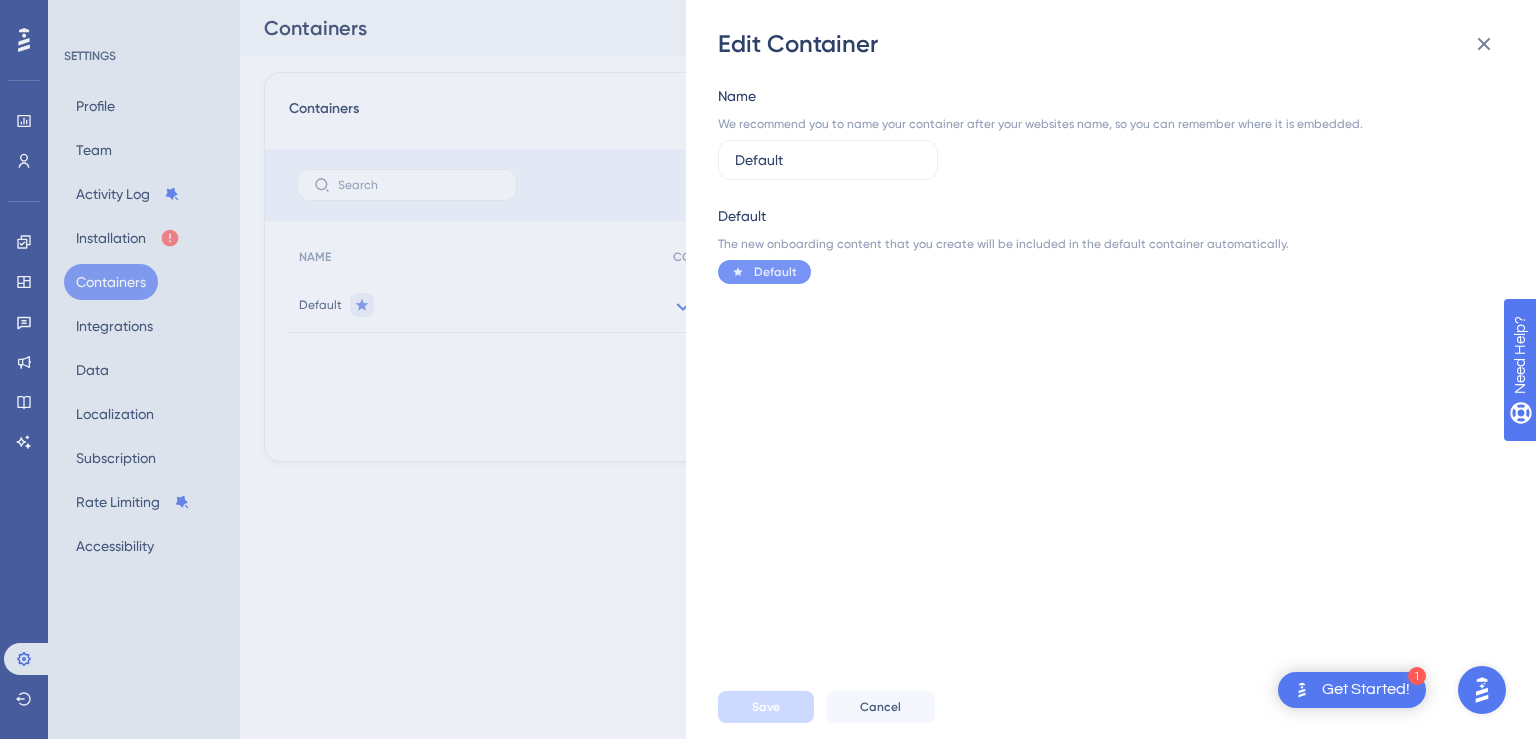 click on "Edit Container Name We recommend you to name your container after your websites name, so you can remember where it is embedded. Default Default The new onboarding content that you create will be included in the default container automatically. Default Save Cancel" at bounding box center (768, 369) 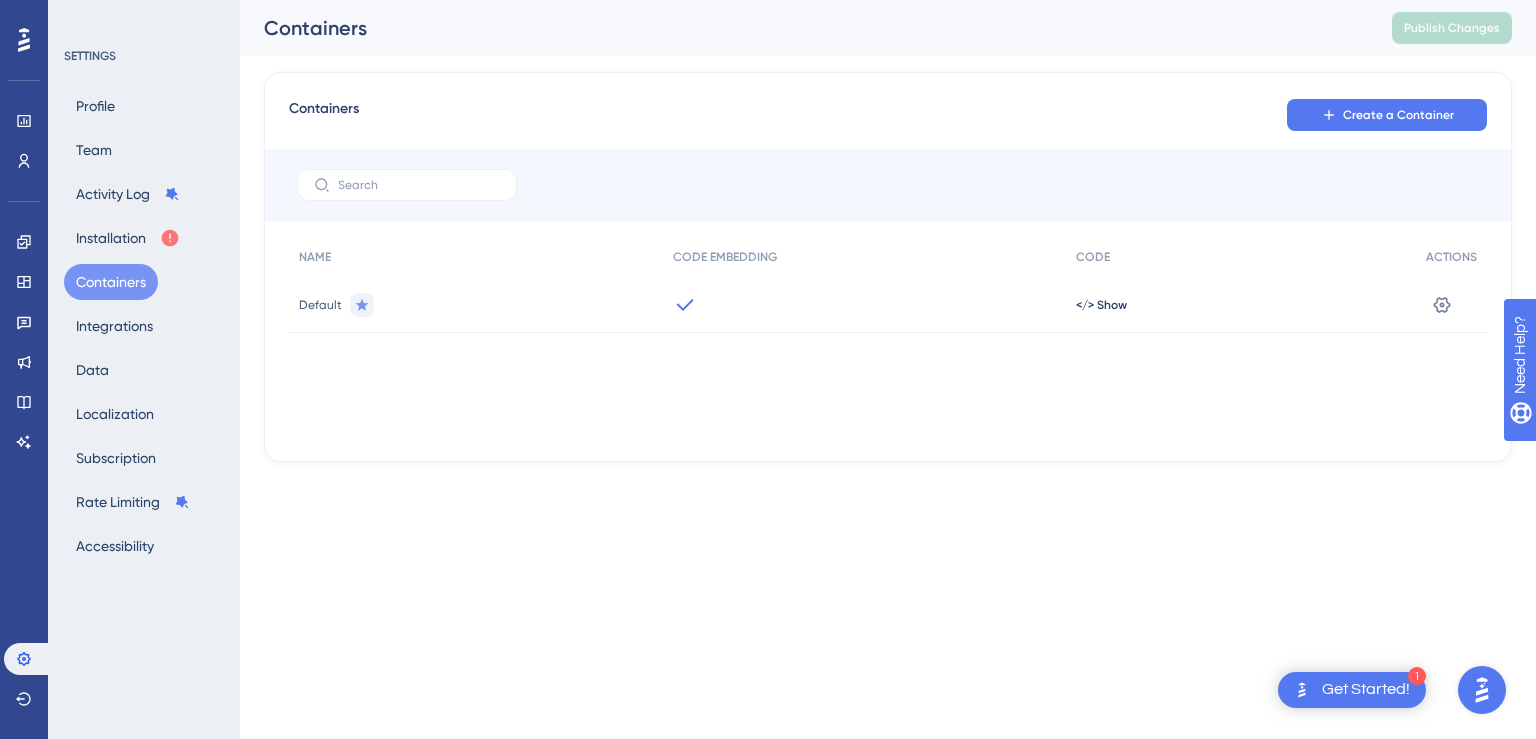 click 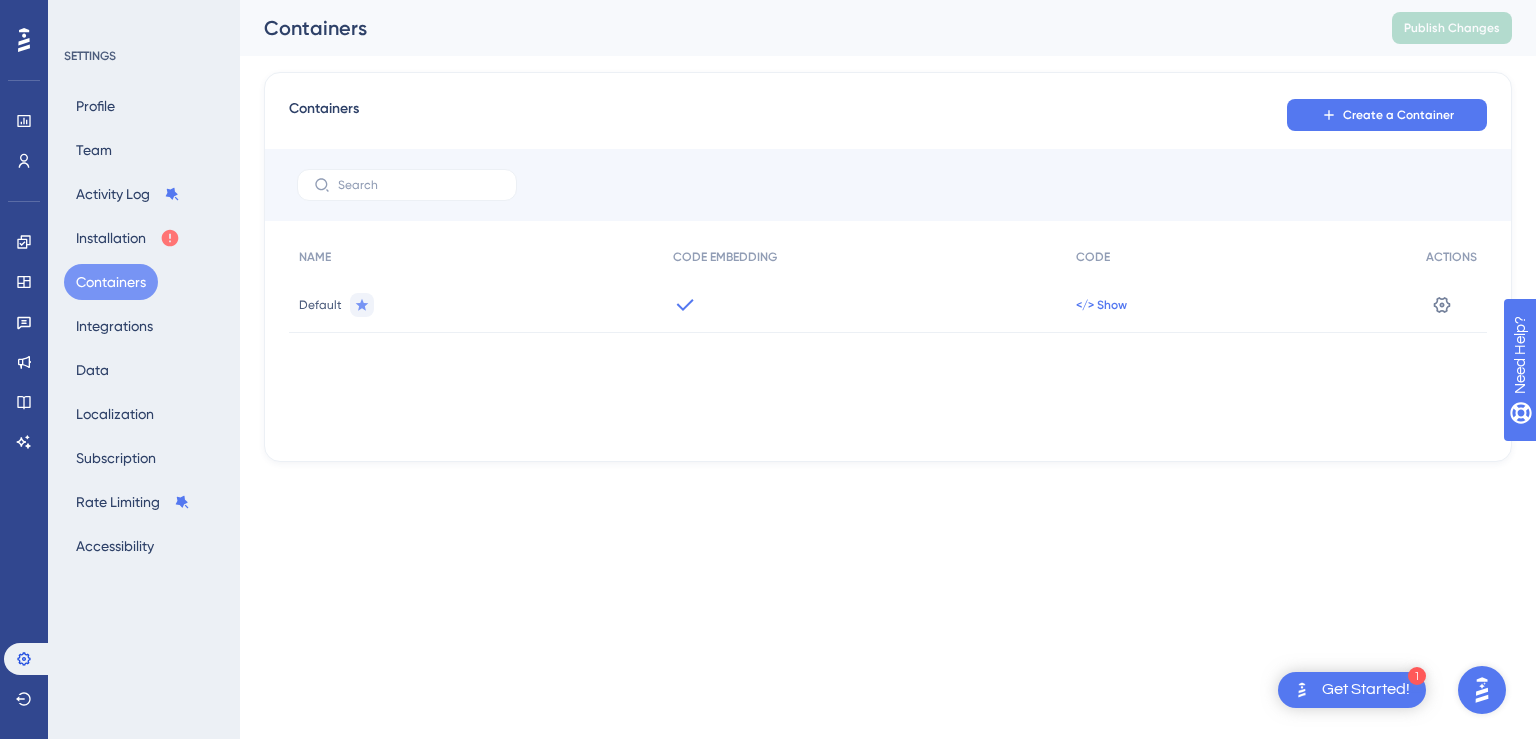 click on "</> Show" at bounding box center [1101, 305] 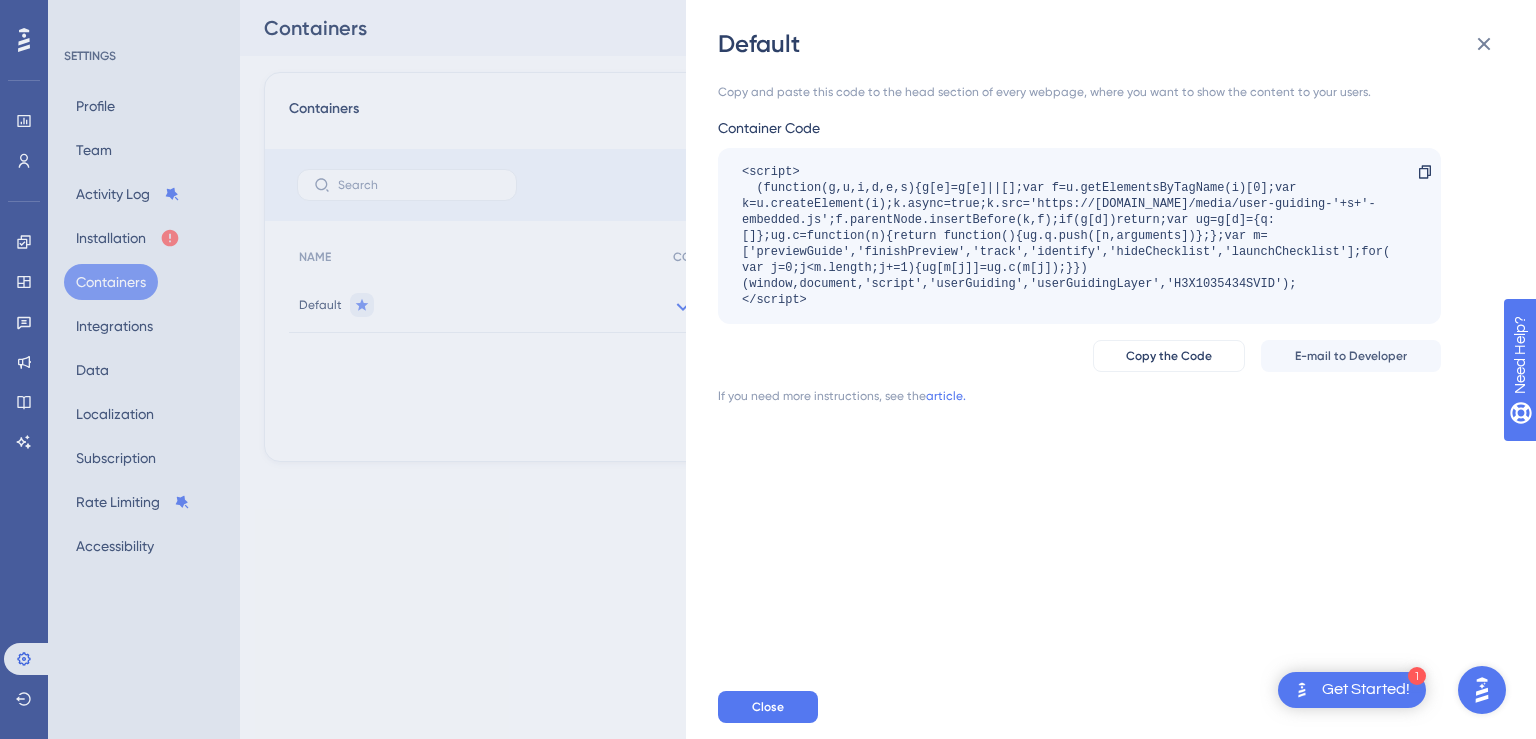 click on "Default Copy and paste this code to the head section of every webpage, where you want to show the content to your users. Container Code <script>
(function(g,u,i,d,e,s){g[e]=g[e]||[];var f=u.getElementsByTagName(i)[0];var k=u.createElement(i);k.async=true;k.src='https://[DOMAIN_NAME]/media/user-guiding-'+s+'-embedded.js';f.parentNode.insertBefore(k,f);if(g[d])return;var ug=g[d]={q:[]};ug.c=function(n){return function(){ug.q.push([n,arguments])};};var m=['previewGuide','finishPreview','track','identify','hideChecklist','launchChecklist'];for(var j=0;j<m.length;j+=1){ug[m[j]]=ug.c(m[j]);}})(window,document,'script','userGuiding','userGuidingLayer','H3X1035434SVID');
</script>
Copy Copy the Code E-mail to Developer If you need more instructions, see the  article. Close" at bounding box center [768, 369] 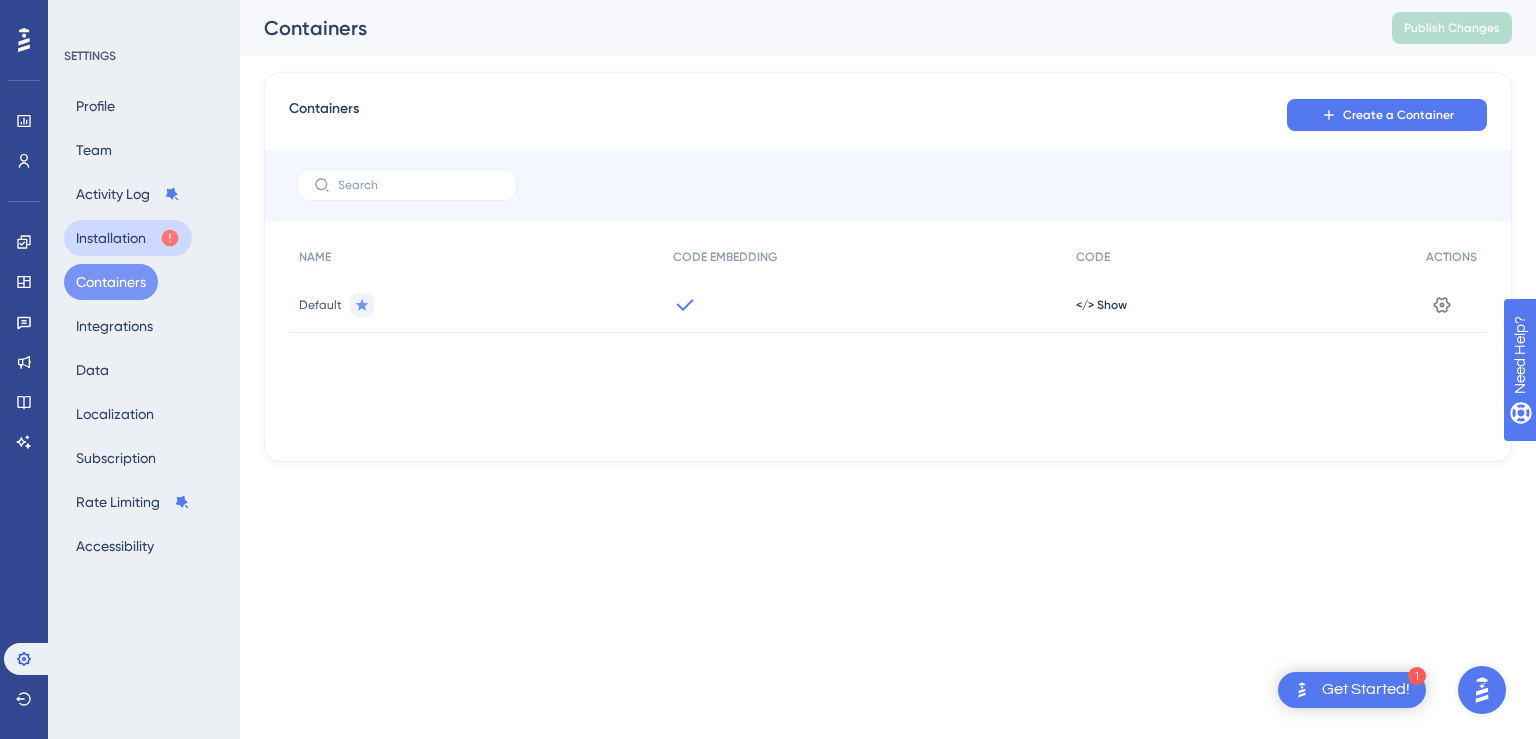 click on "Installation" at bounding box center [128, 238] 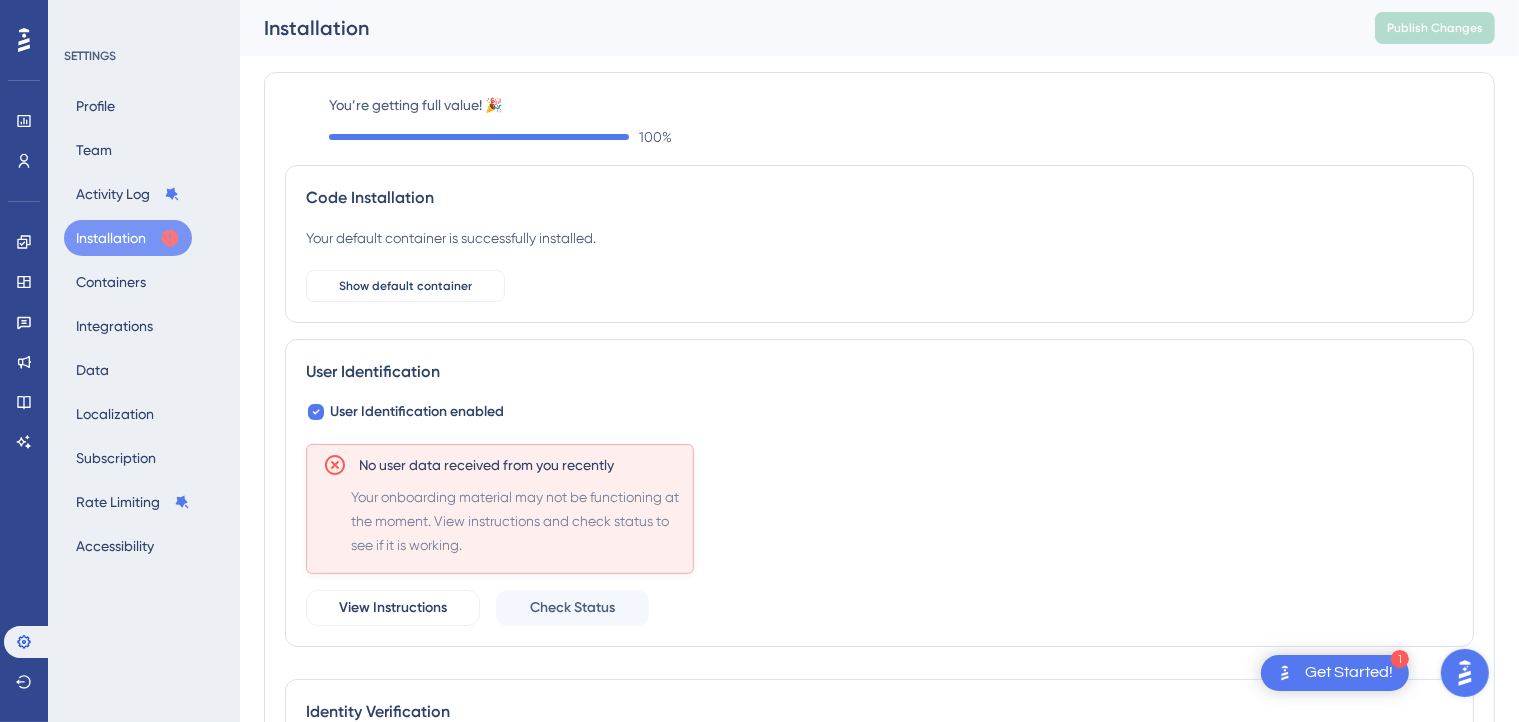 scroll, scrollTop: 0, scrollLeft: 0, axis: both 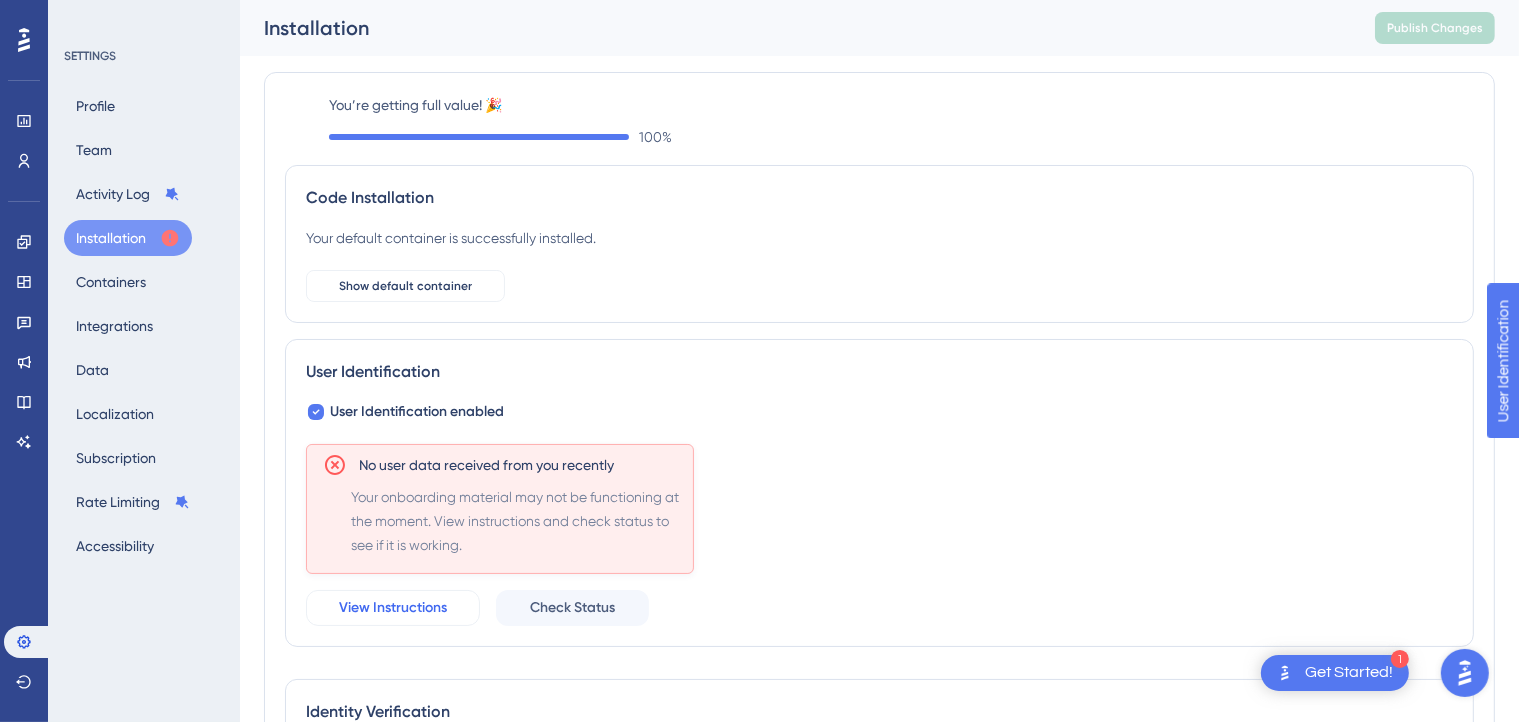 click on "View Instructions" at bounding box center [393, 608] 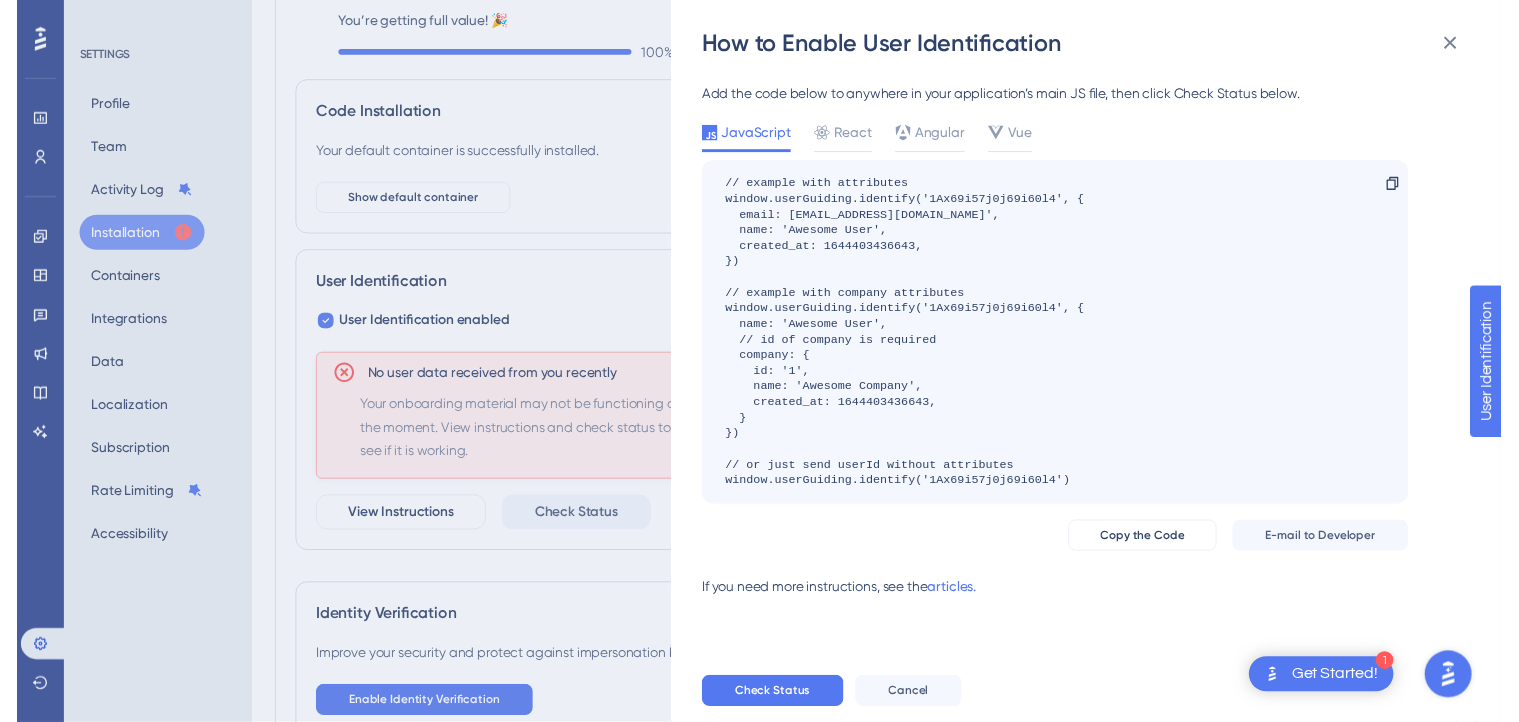 scroll, scrollTop: 0, scrollLeft: 0, axis: both 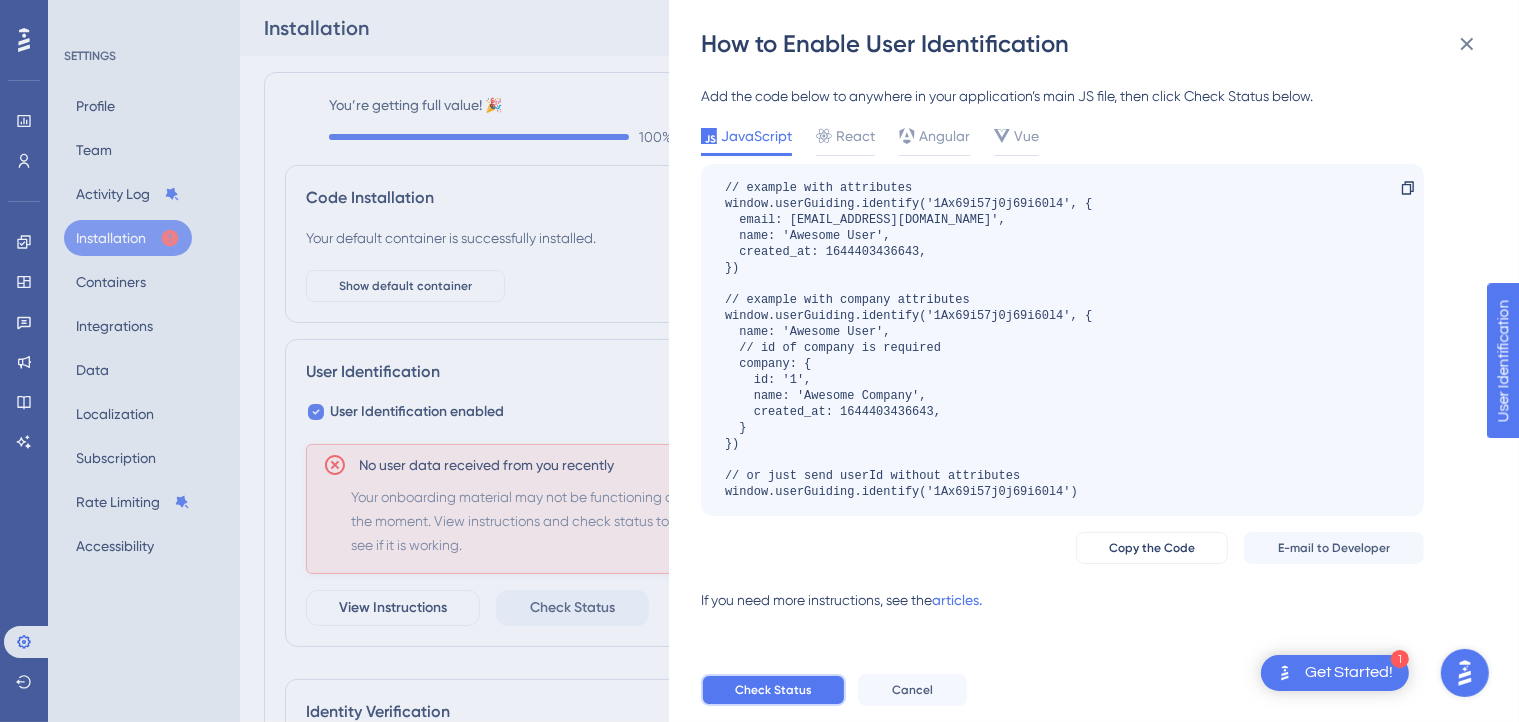 click on "Check Status" at bounding box center (773, 690) 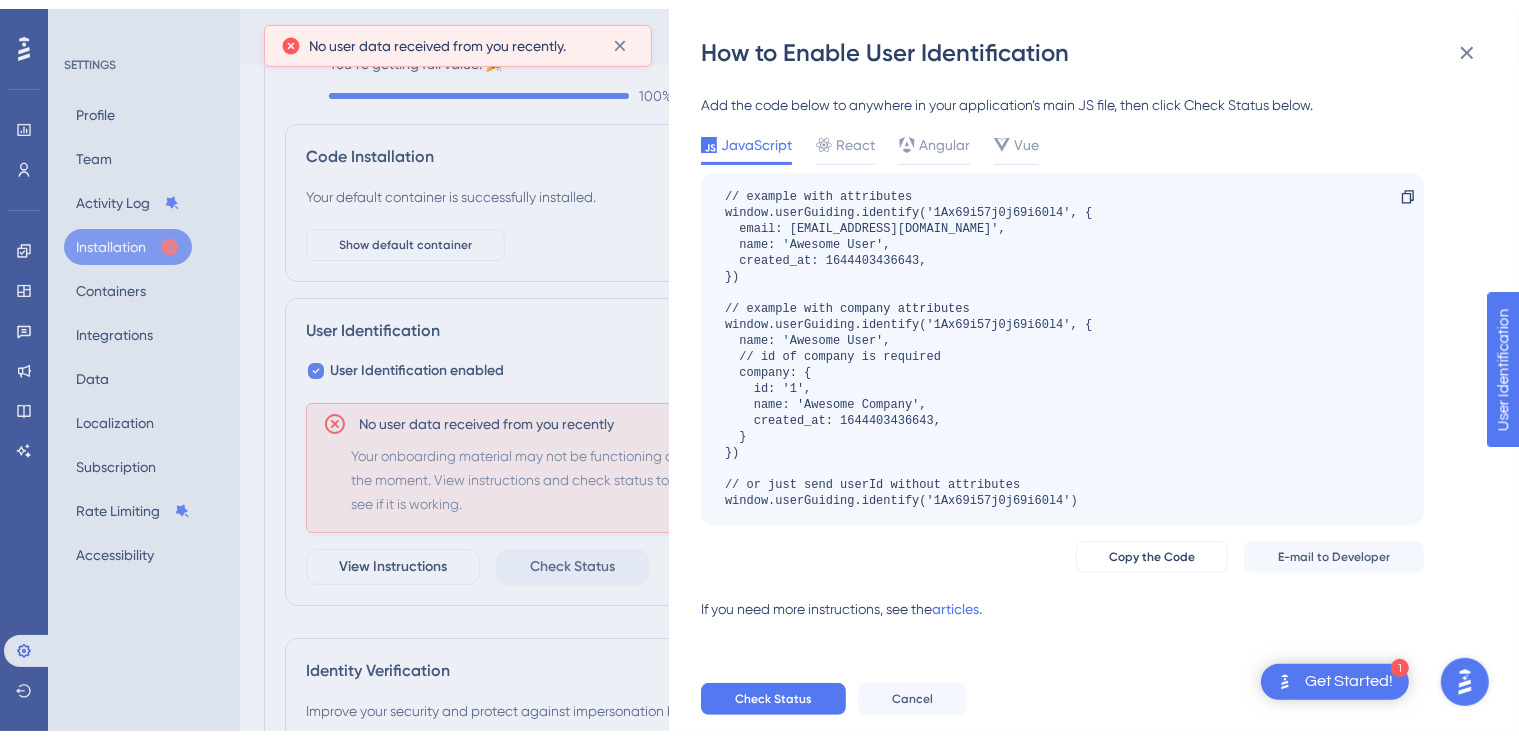 scroll, scrollTop: 105, scrollLeft: 0, axis: vertical 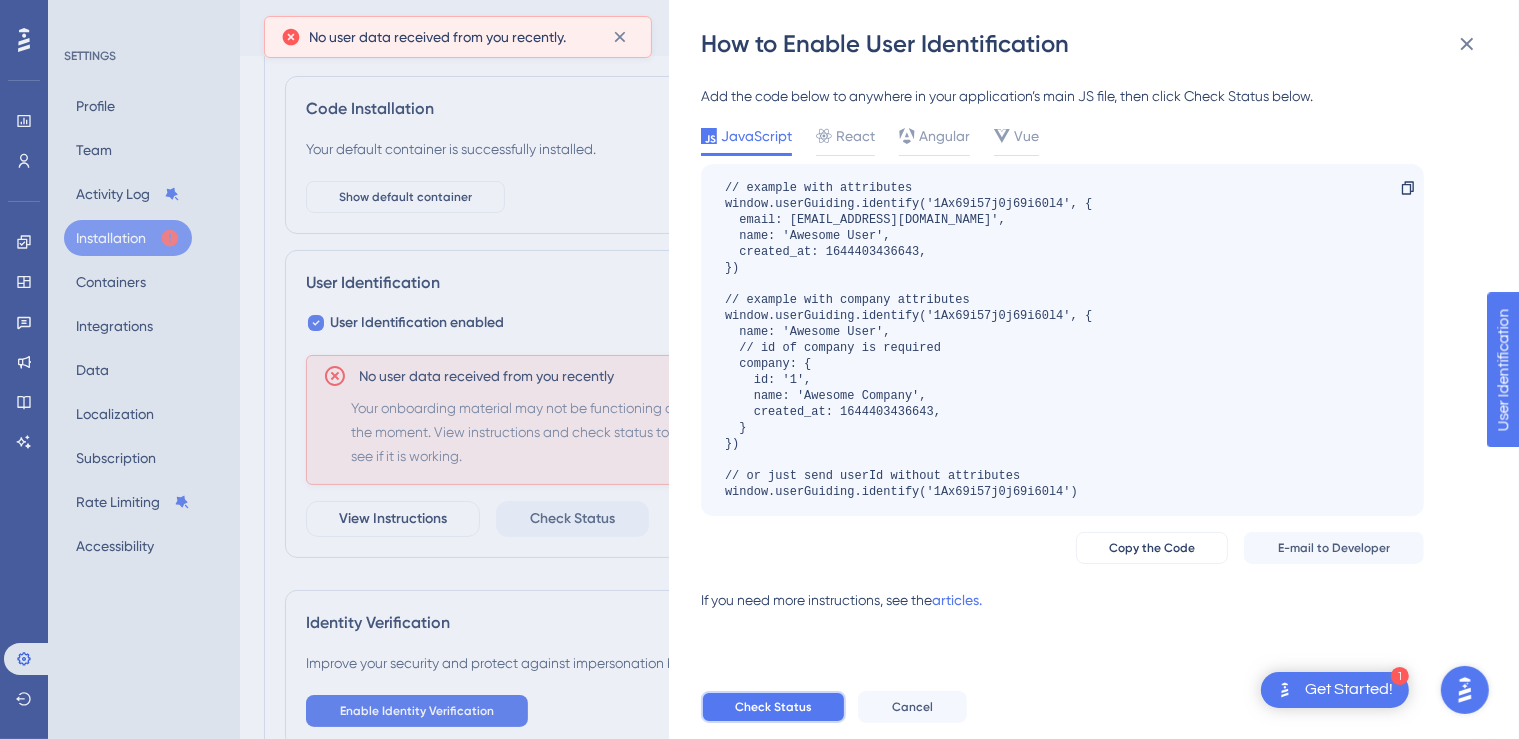 click on "Check Status" at bounding box center [773, 707] 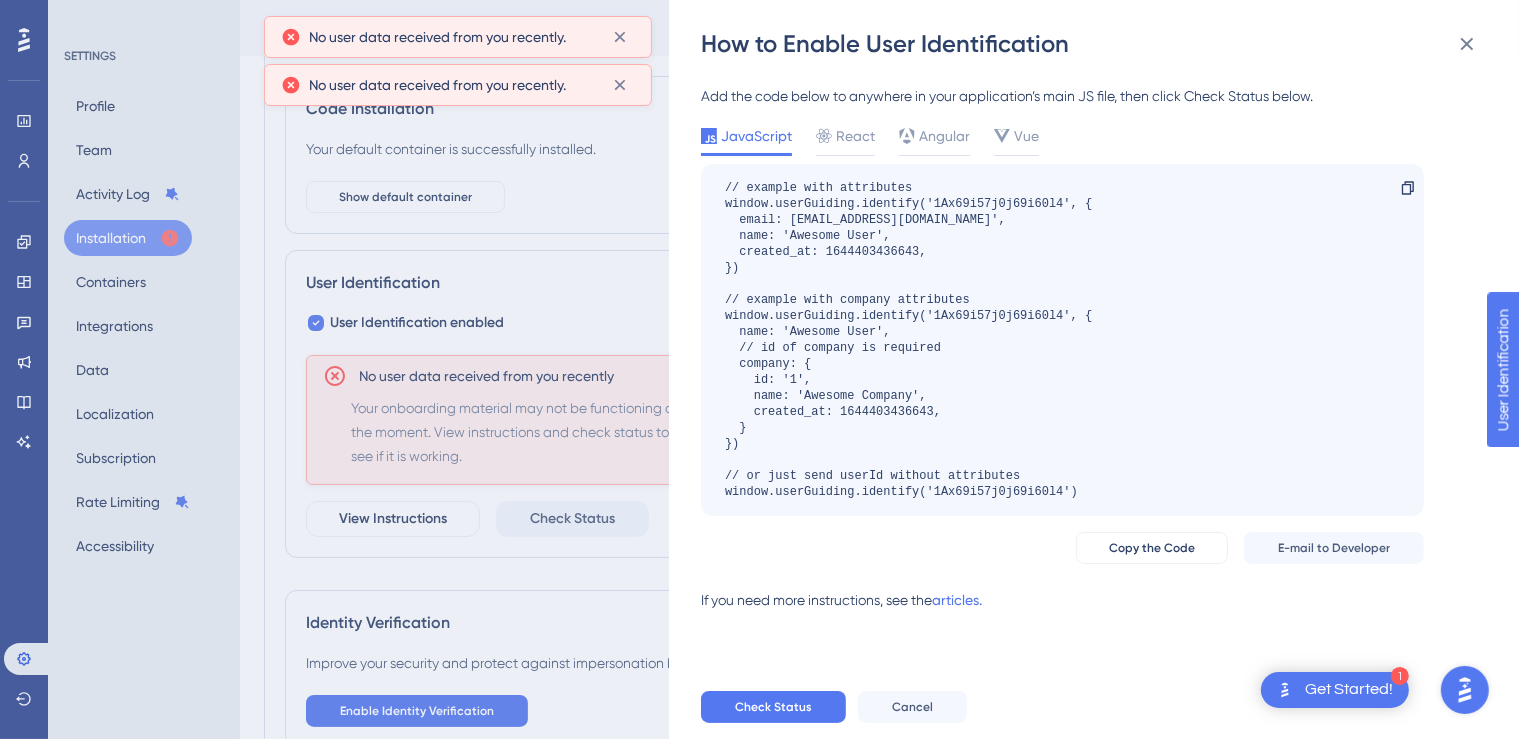 click on "Add the code below to anywhere in your application’s main JS file, then click Check Status below. JavaScript React Angular Vue // example with attributes
window.userGuiding.identify('1Ax69i57j0j69i60l4', {
email: [EMAIL_ADDRESS][DOMAIN_NAME]',
name: 'Awesome User',
created_at: 1644403436643,
})
// example with company attributes
window.userGuiding.identify('1Ax69i57j0j69i60l4', {
name: 'Awesome User',
// id of company is required
company: {
id: '1',
name: 'Awesome Company',
created_at: 1644403436643,
}
})
// or just send userId without attributes
window.userGuiding.identify('1Ax69i57j0j69i60l4')
Copy Copy the Code E-mail to Developer If you need more instructions, see the  articles." at bounding box center (1062, 356) 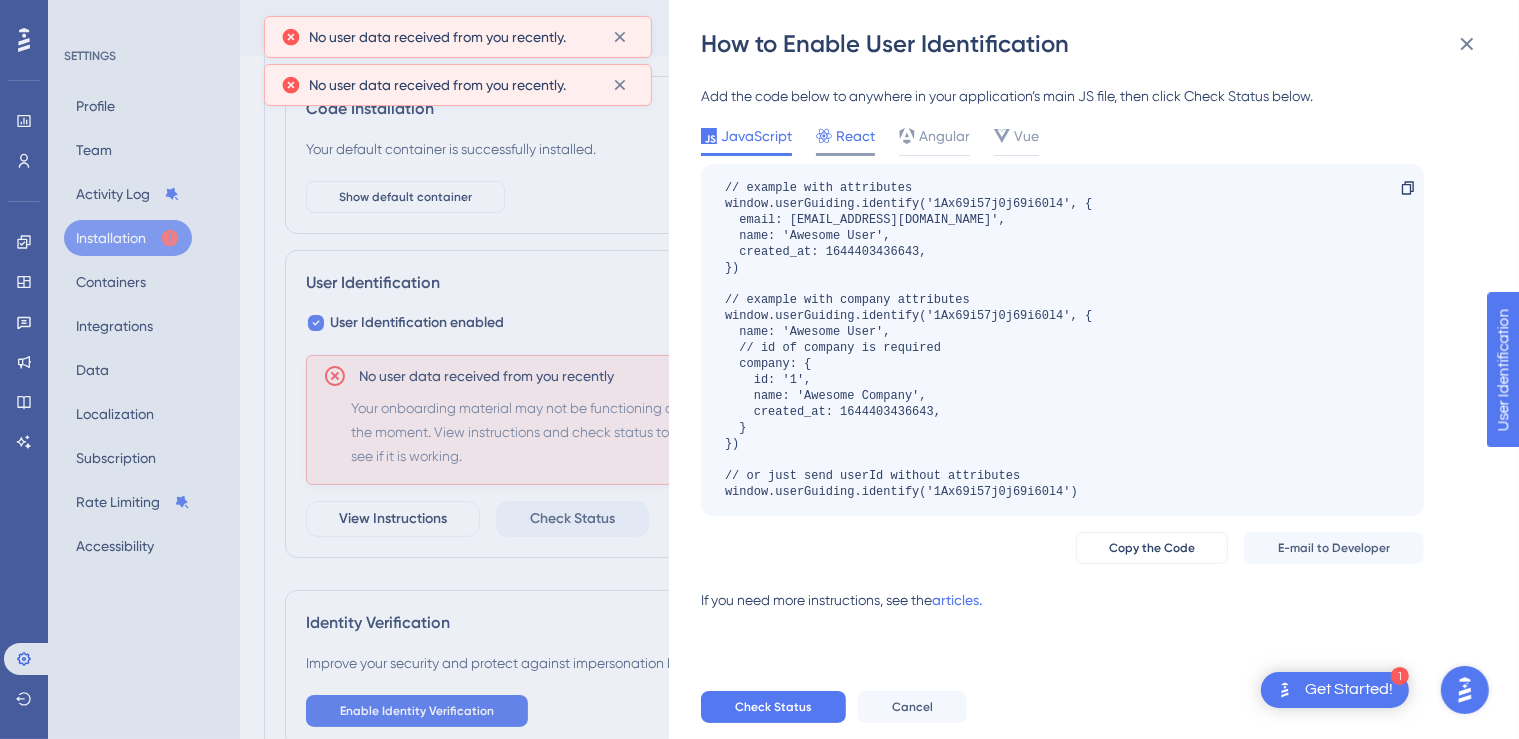 click on "React" at bounding box center [845, 136] 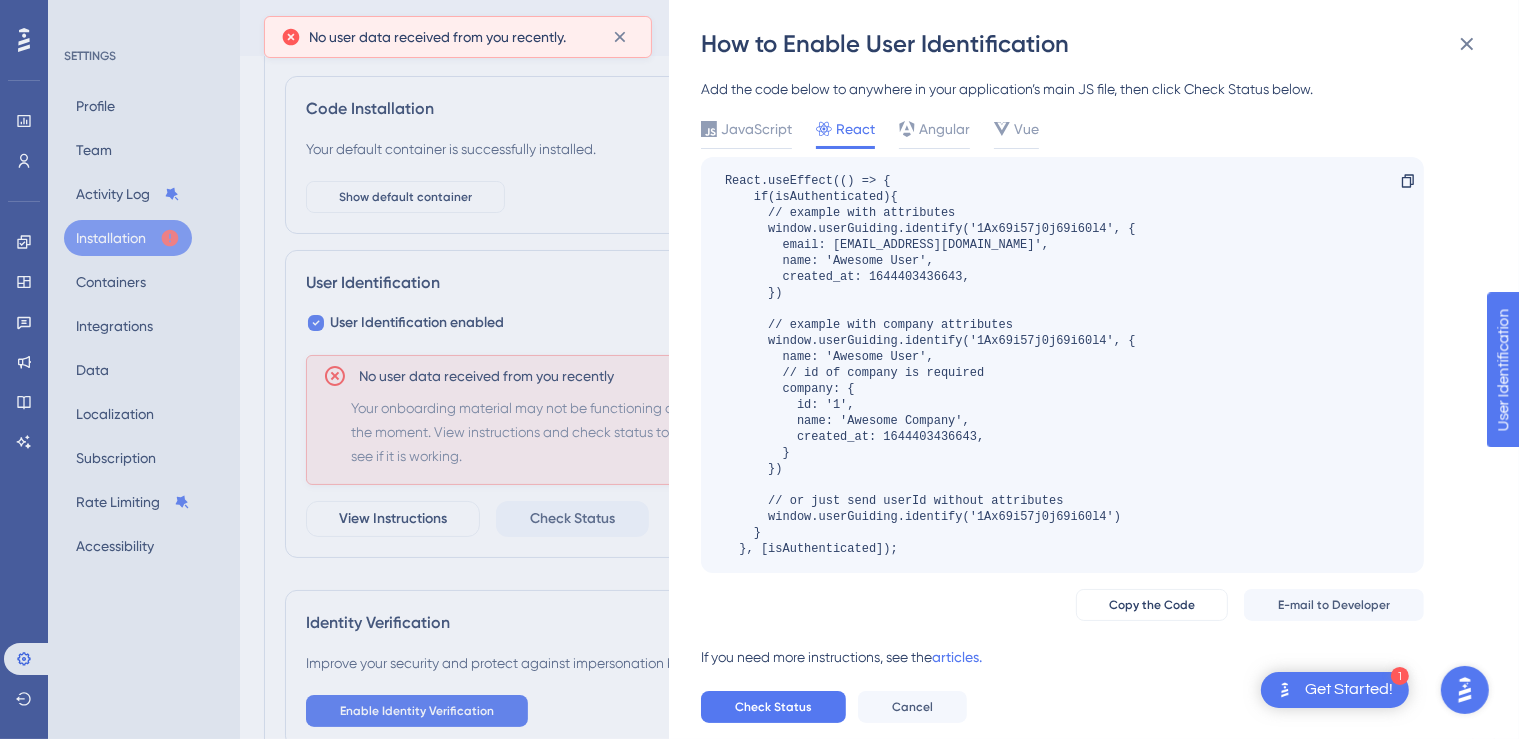 scroll, scrollTop: 16, scrollLeft: 0, axis: vertical 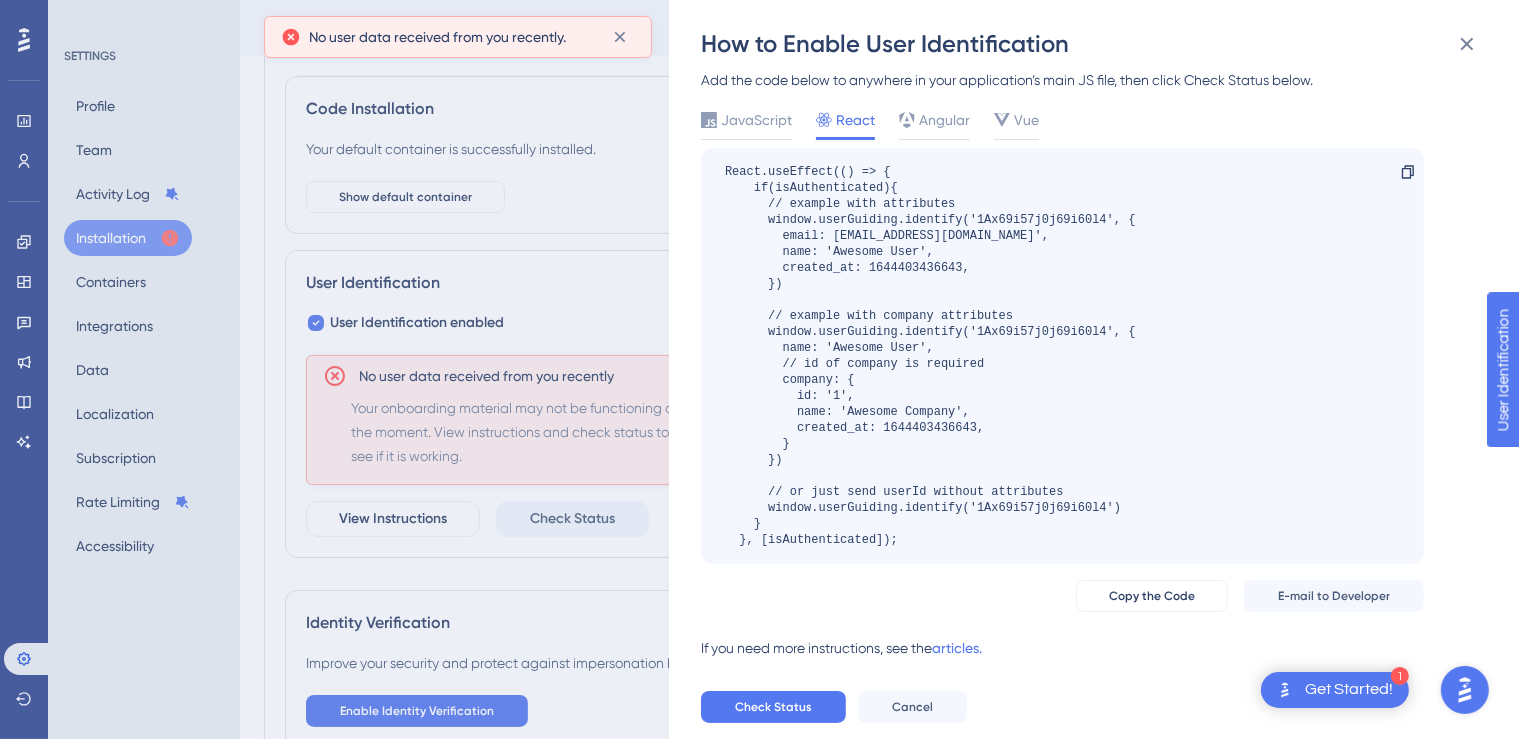 click on "How to Enable User Identification Add the code below to anywhere in your application’s main JS file, then click Check Status below. JavaScript React Angular Vue React.useEffect(() => {
if(isAuthenticated){
// example with attributes
window.userGuiding.identify('1Ax69i57j0j69i60l4', {
email: [EMAIL_ADDRESS][DOMAIN_NAME]',
name: 'Awesome User',
created_at: 1644403436643,
})
// example with company attributes
window.userGuiding.identify('1Ax69i57j0j69i60l4', {
name: 'Awesome User',
// id of company is required
company: {
id: '1',
name: 'Awesome Company',
created_at: 1644403436643,
}
})
// or just send userId without attributes
window.userGuiding.identify('1Ax69i57j0j69i60l4')
}
}, [isAuthenticated]);
Copy Copy the Code E-mail to Developer If you need more instructions, see the  articles. Check Status Cancel" at bounding box center [759, 369] 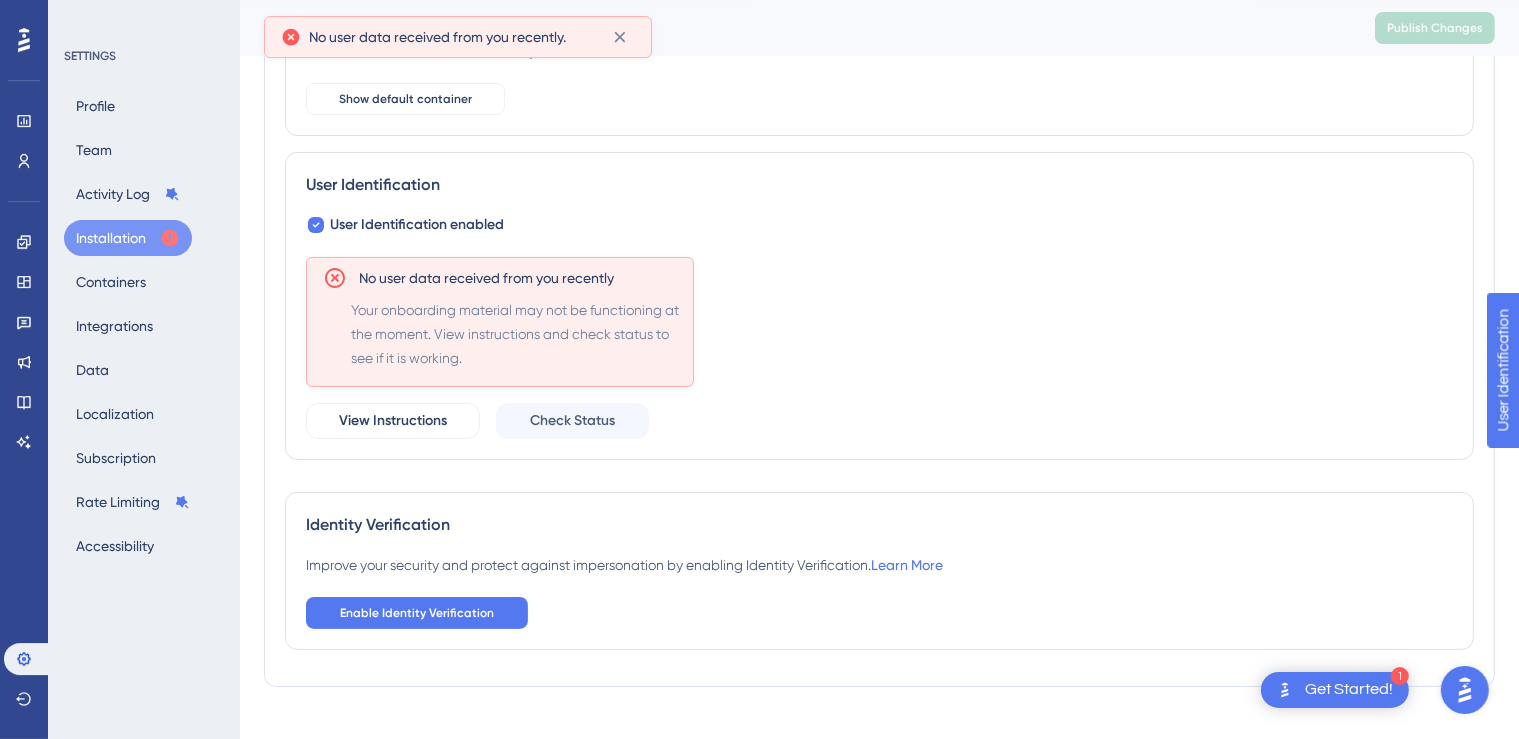 scroll, scrollTop: 228, scrollLeft: 0, axis: vertical 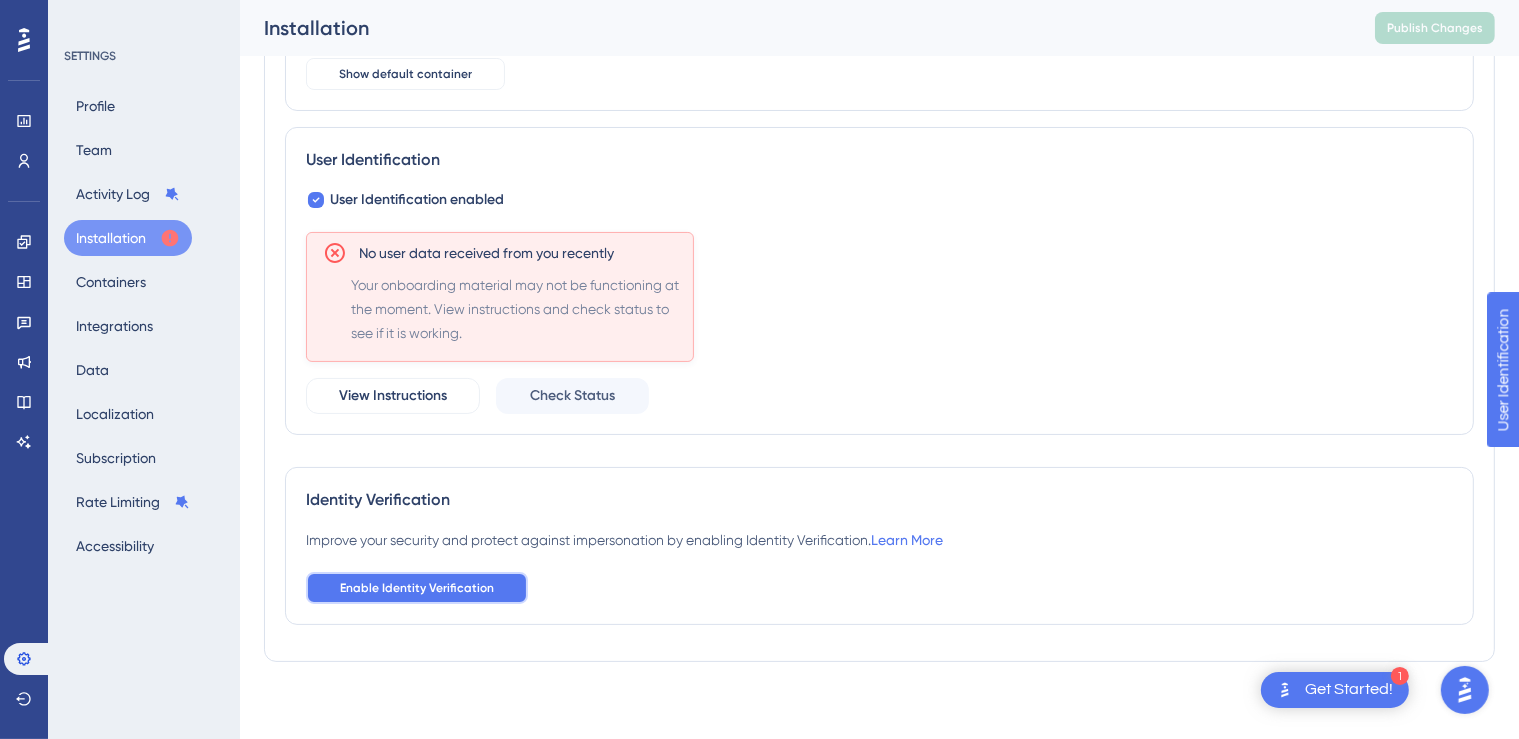 click on "Enable Identity Verification" at bounding box center [417, 588] 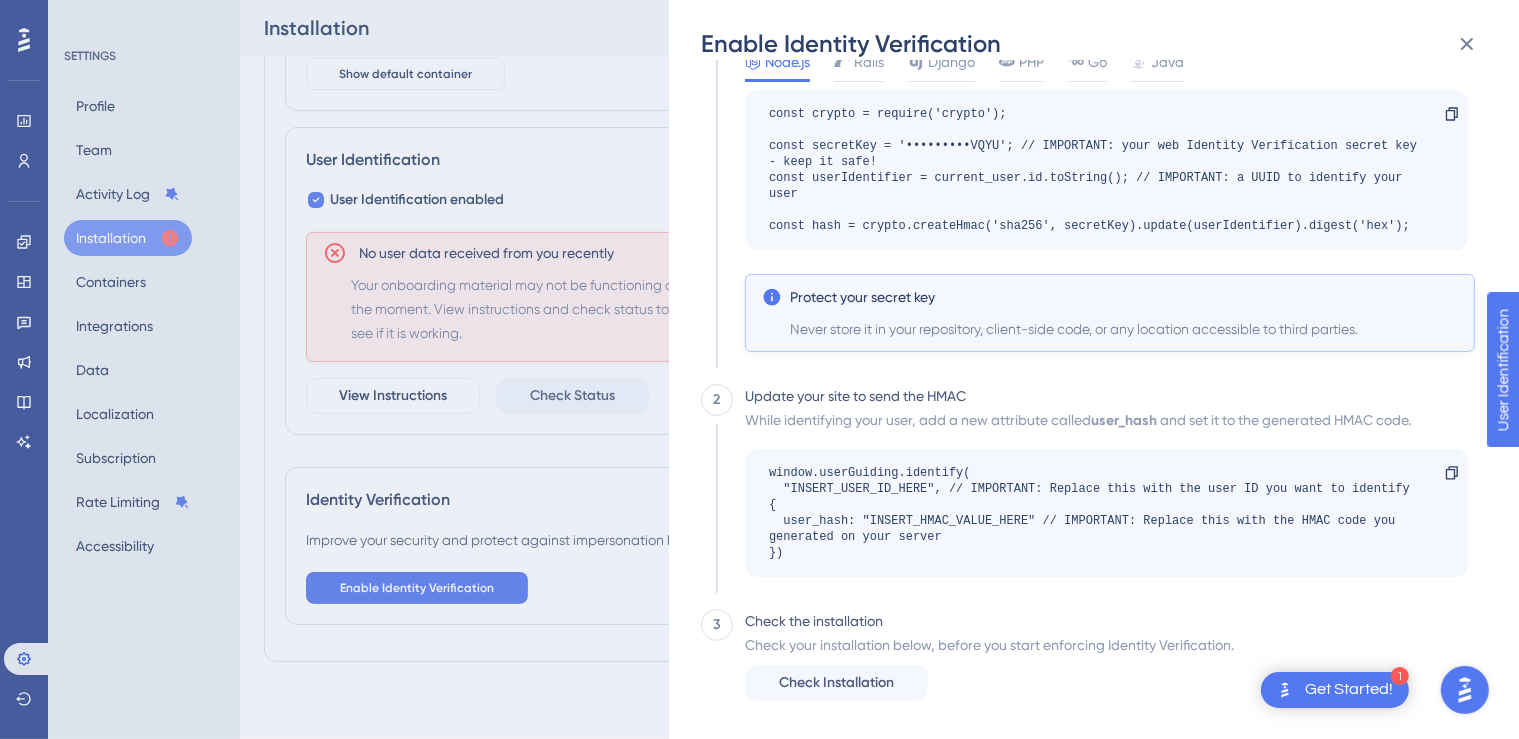 scroll, scrollTop: 250, scrollLeft: 0, axis: vertical 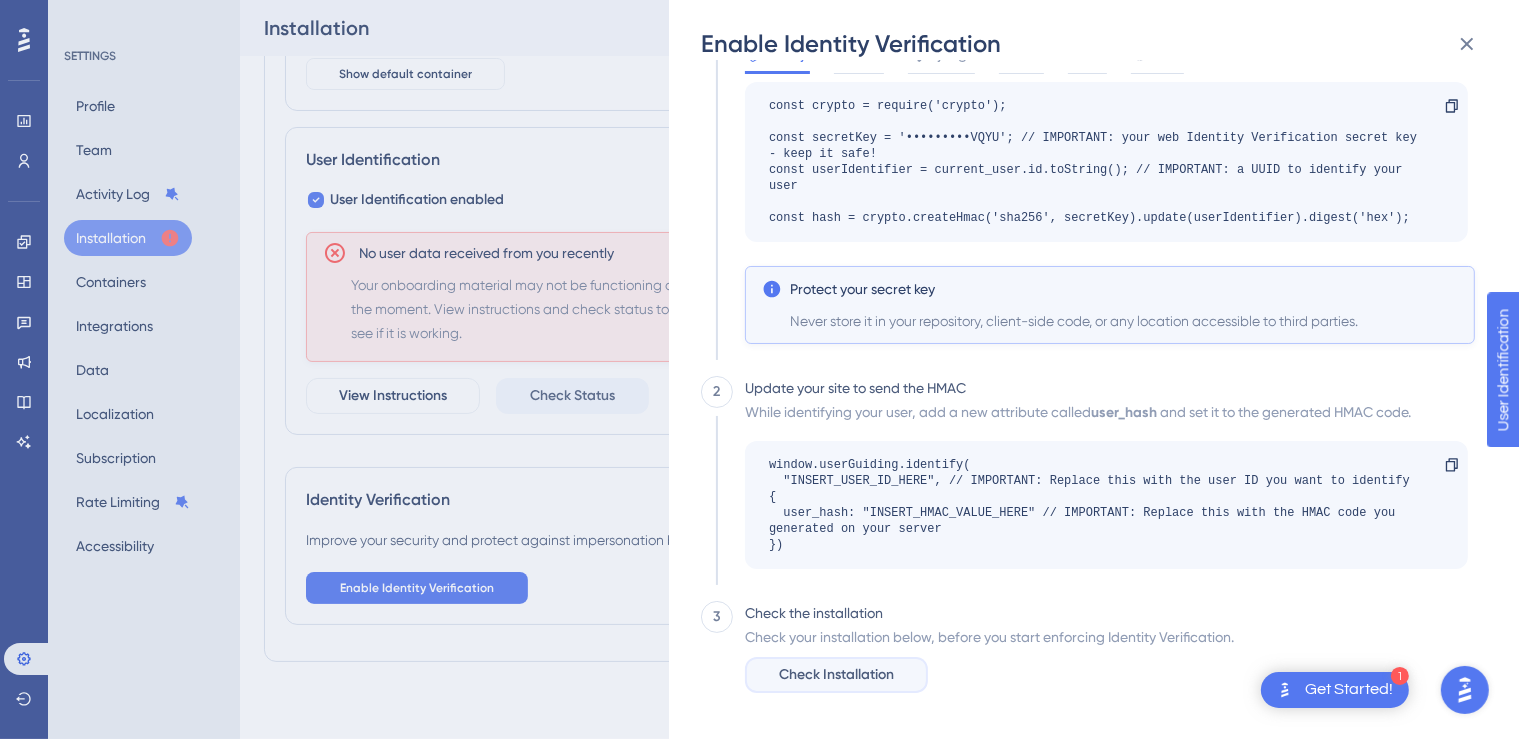 click on "Check Installation" at bounding box center (836, 675) 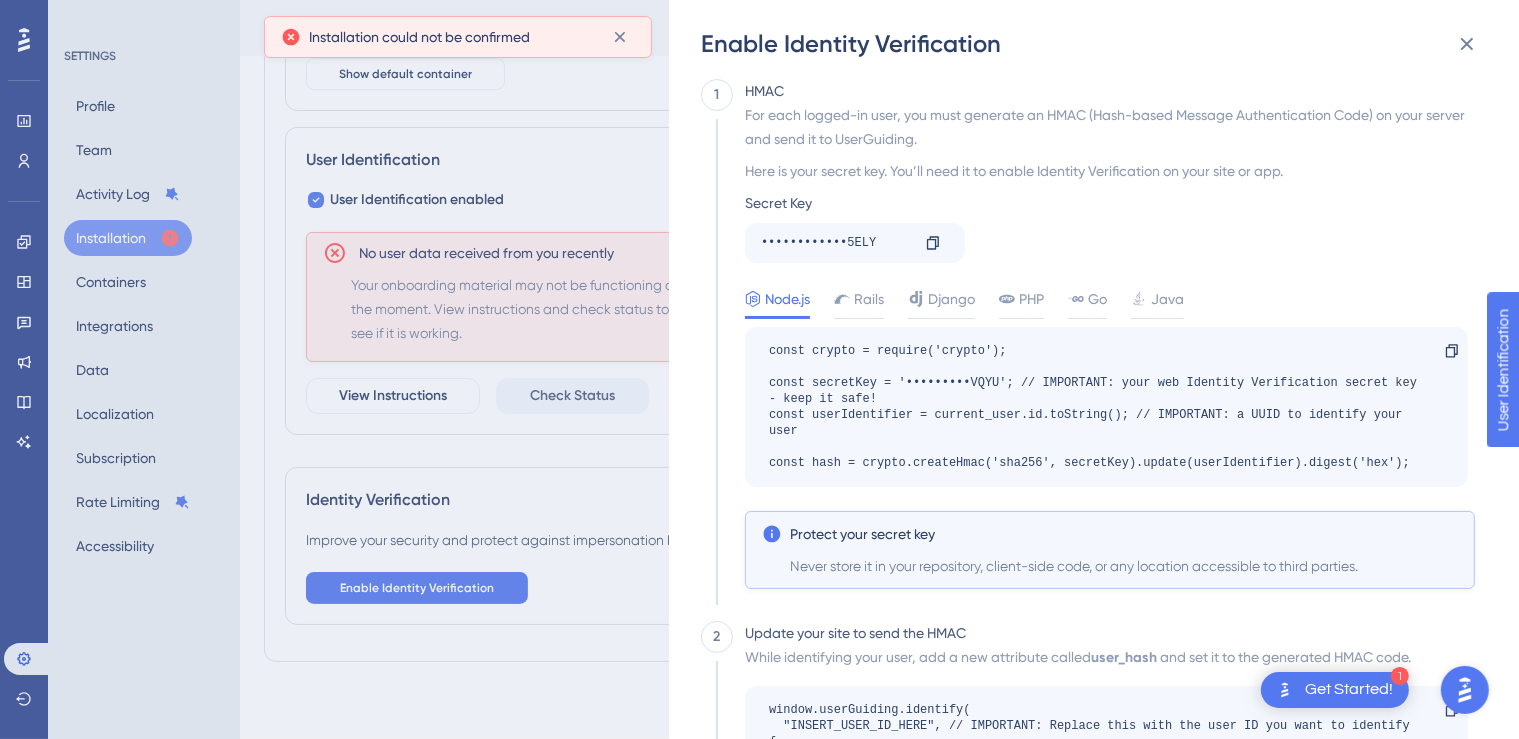 scroll, scrollTop: 0, scrollLeft: 0, axis: both 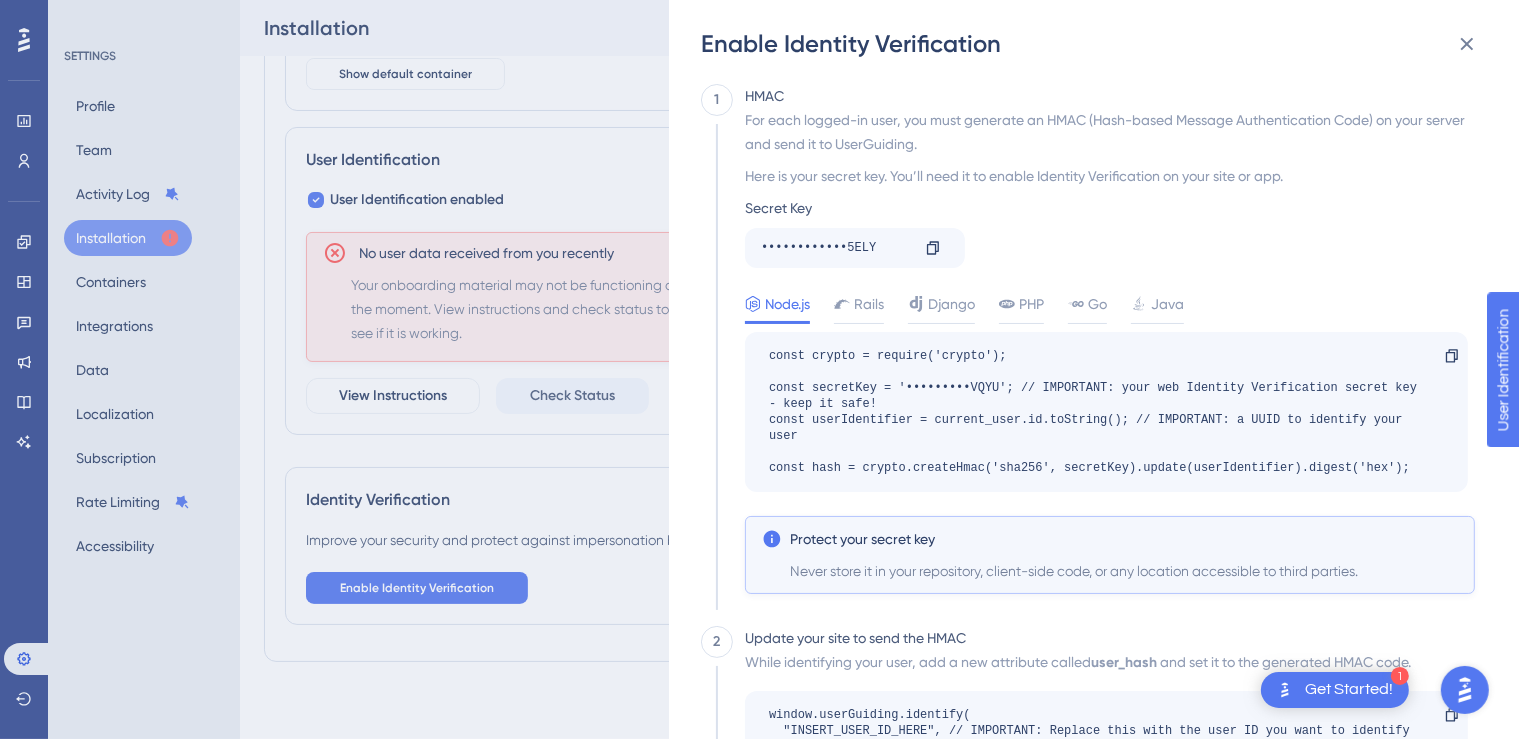 click on "Enable Identity Verification 1 HMAC For each logged-in user, you must generate an HMAC (Hash-based Message Authentication Code) on your server and send it to UserGuiding. Here is your secret key. You’ll need it to enable Identity Verification on your site or app. Secret Key ••••••••••••5ELY Copy Node.js Rails Django PHP Go Java const crypto = require('crypto');
const secretKey = '•••••••••VQYU'; // IMPORTANT: your web Identity Verification secret key - keep it safe!
const userIdentifier = current_user.id.toString(); // IMPORTANT: a UUID to identify your user
const hash = crypto.createHmac('sha256', secretKey).update(userIdentifier).digest('hex');
Copy Protect your secret key Never store it in your repository, client-side code, or any location accessible to third parties. 2 Update your site to send the HMAC While identifying your user, add a new attribute called  user_hash   and set it to the generated HMAC code. Copy 3 Check the installation Check Installation" at bounding box center [759, 369] 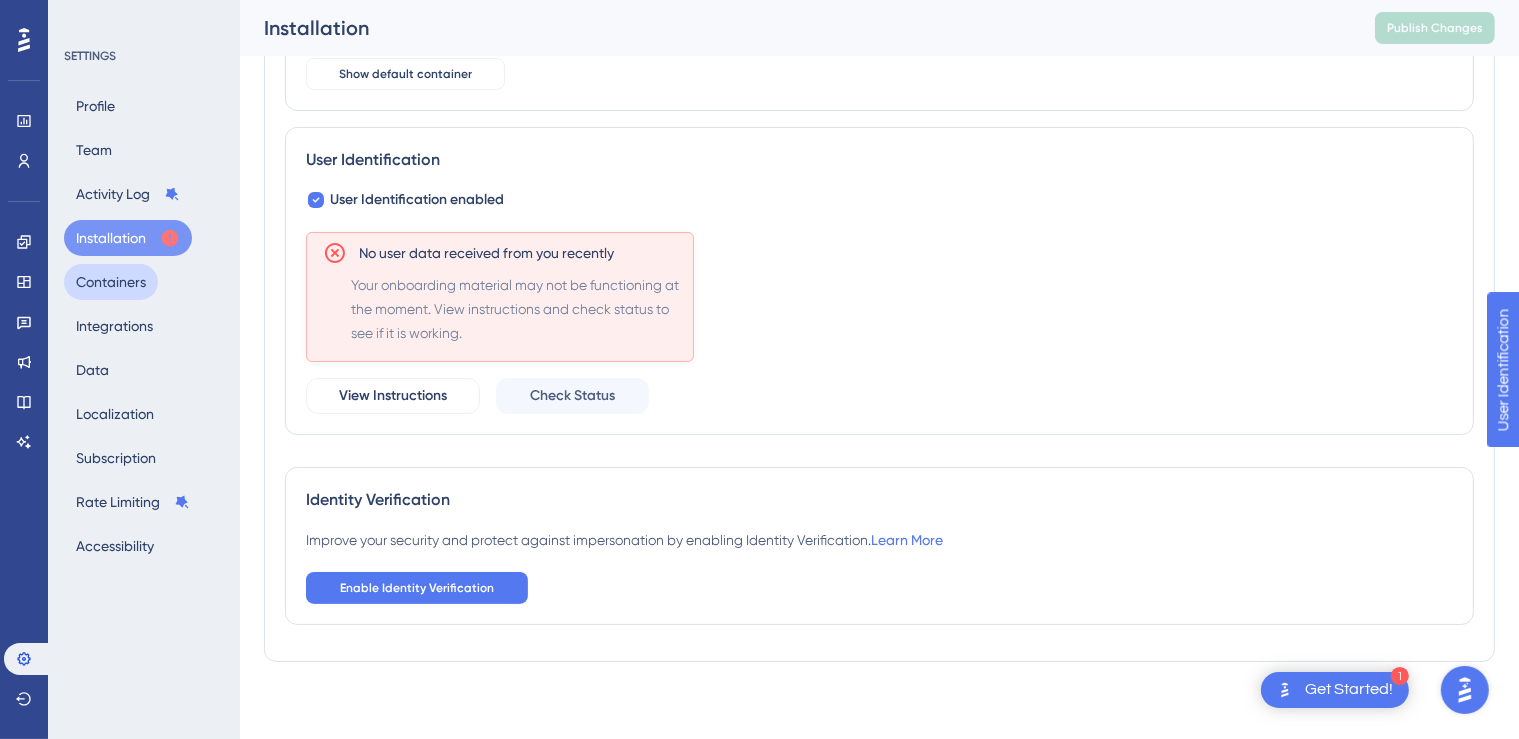 click on "Containers" at bounding box center (111, 282) 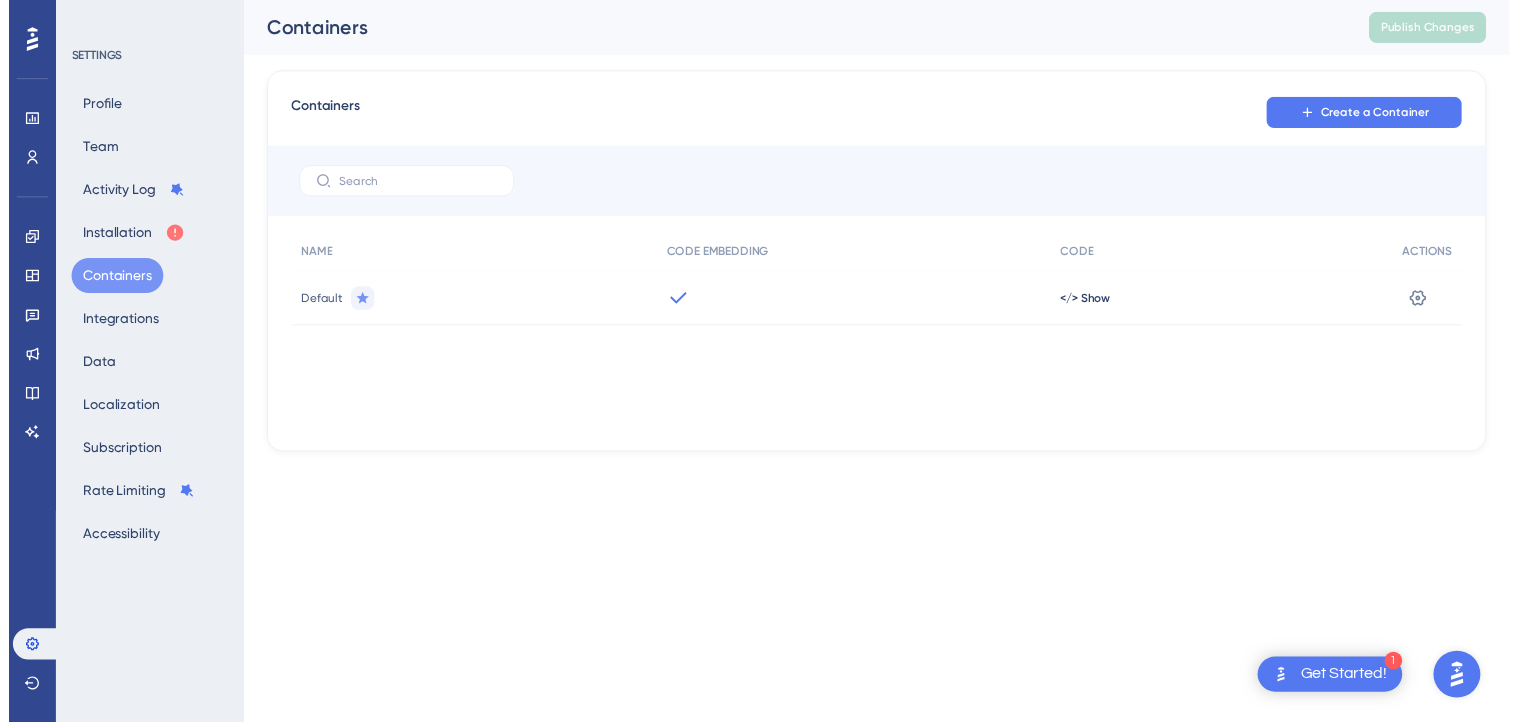 scroll, scrollTop: 0, scrollLeft: 0, axis: both 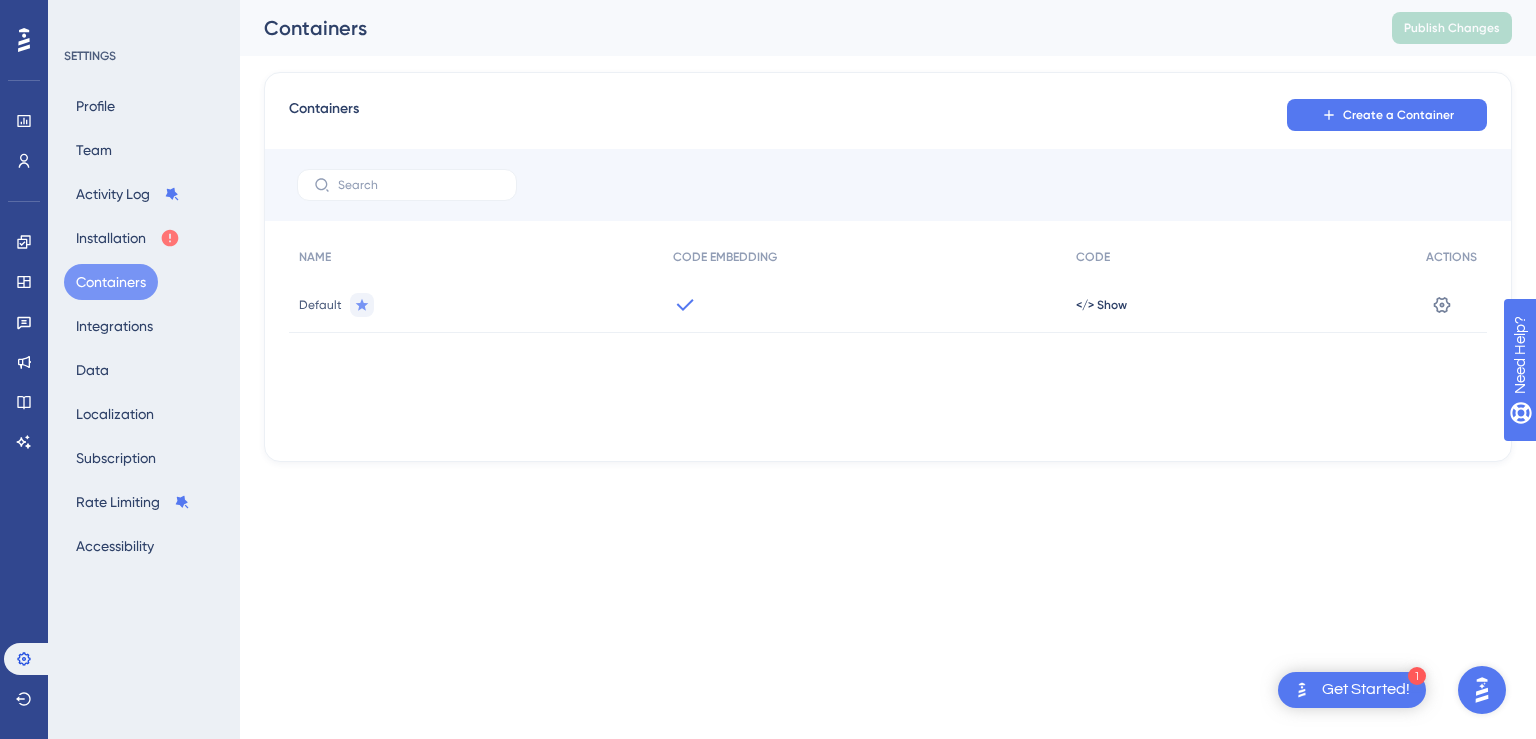click 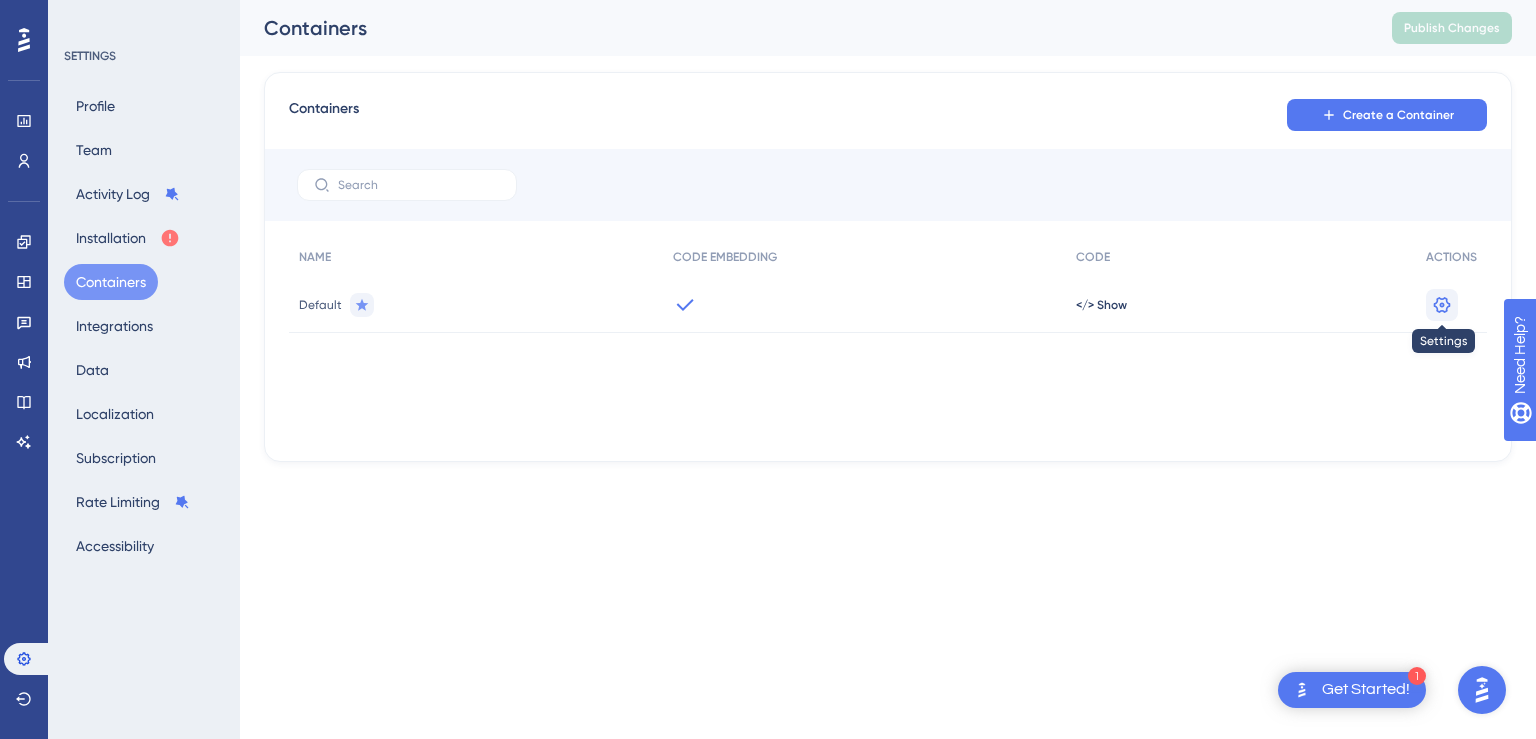 click 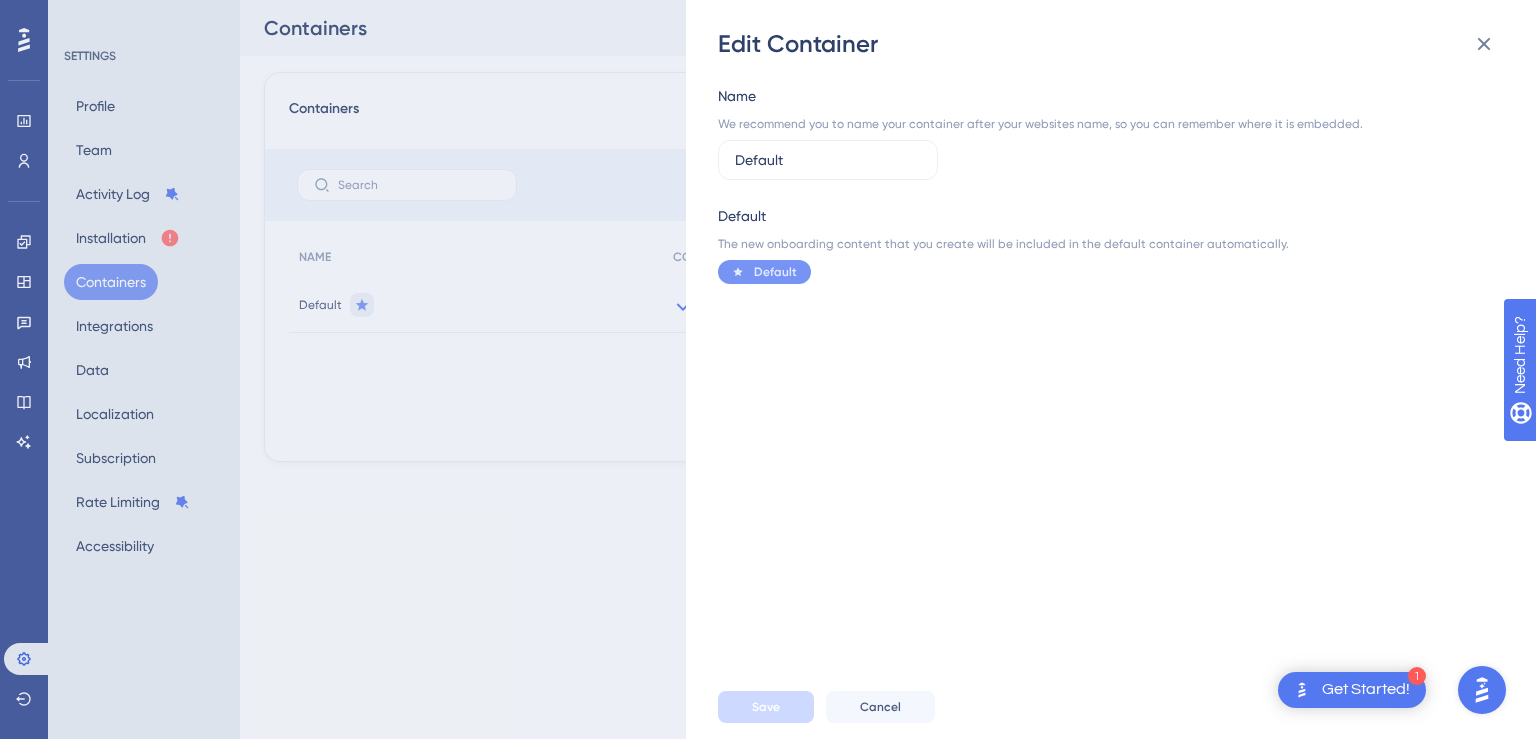click on "The new onboarding content that you create will be included in the default container automatically." at bounding box center (1105, 244) 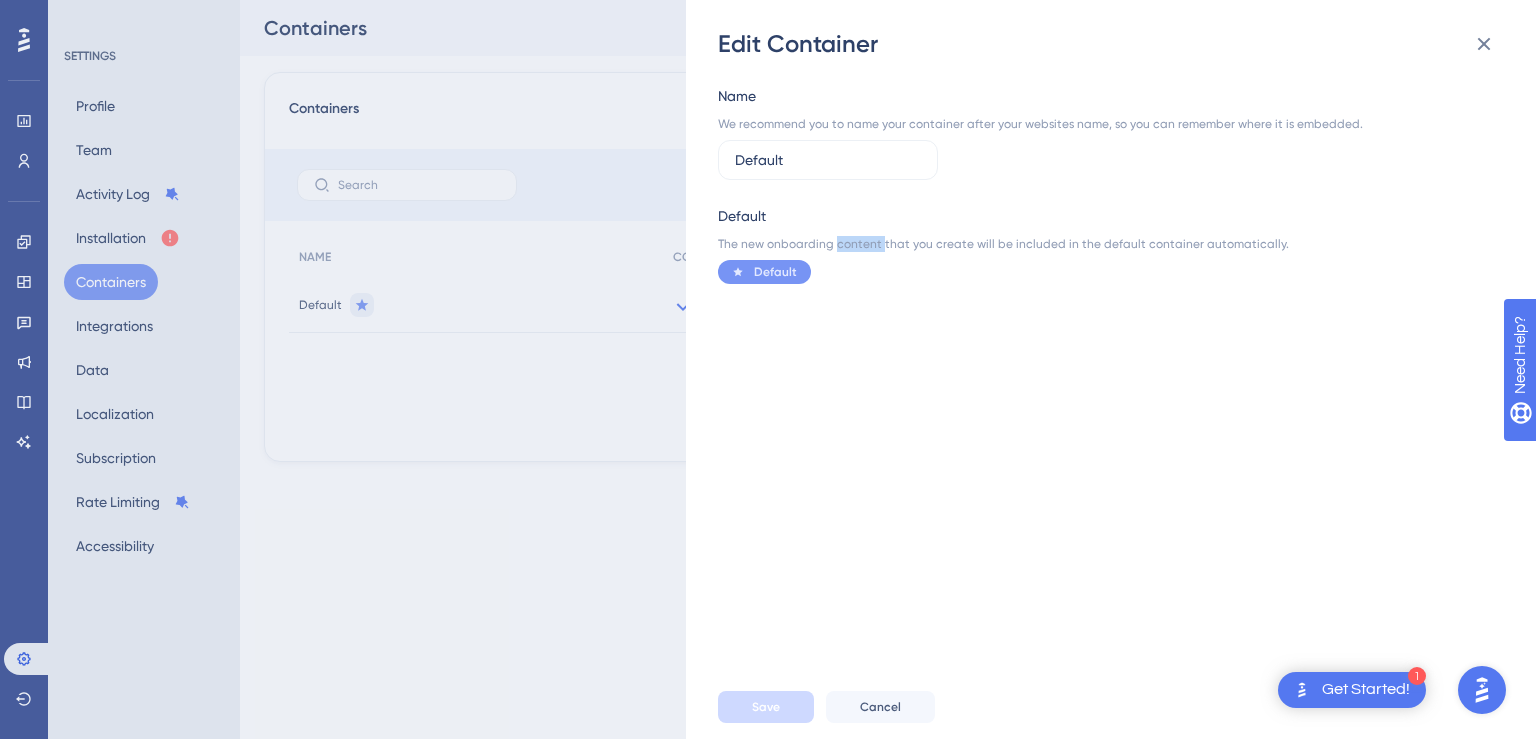 click on "The new onboarding content that you create will be included in the default container automatically." at bounding box center (1105, 244) 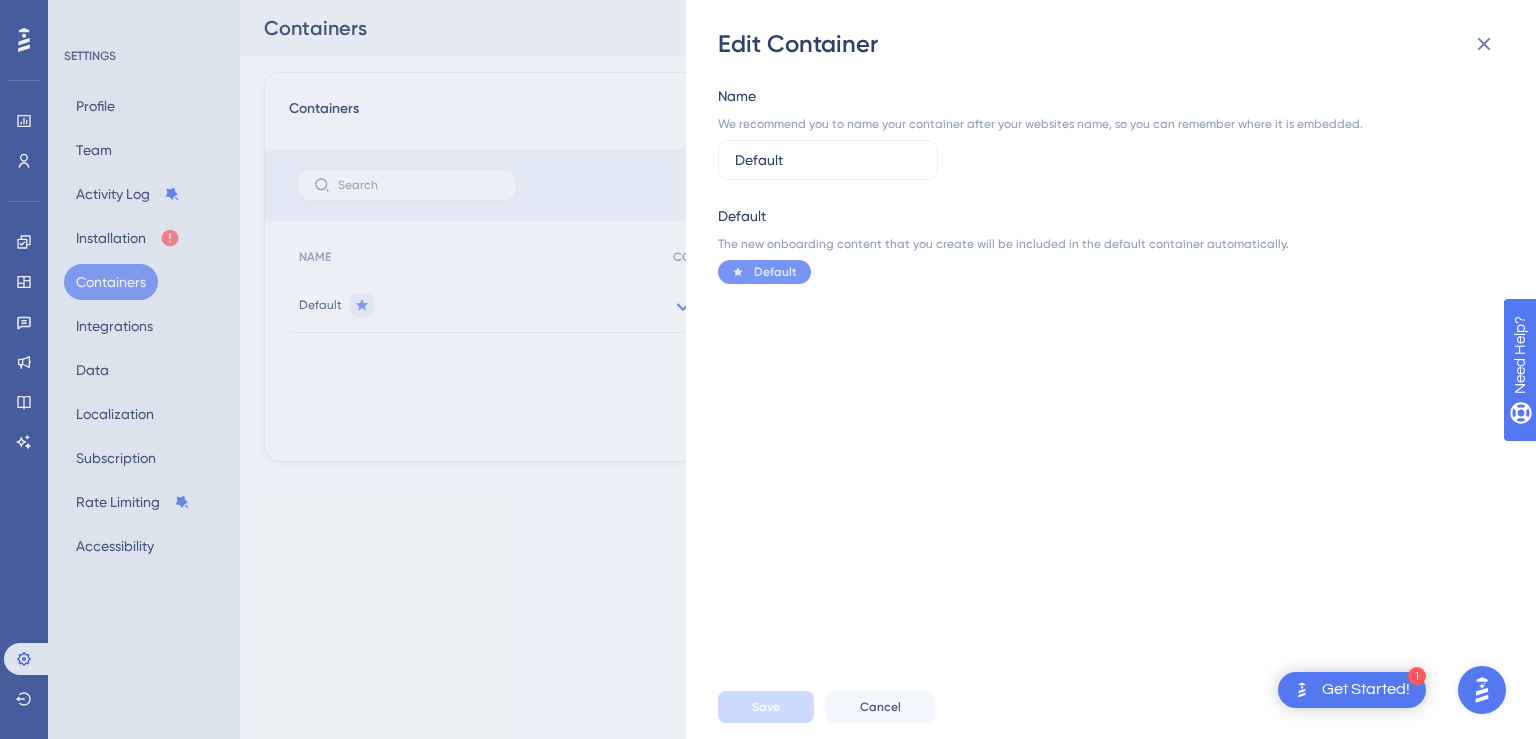 click on "The new onboarding content that you create will be included in the default container automatically." at bounding box center [1105, 244] 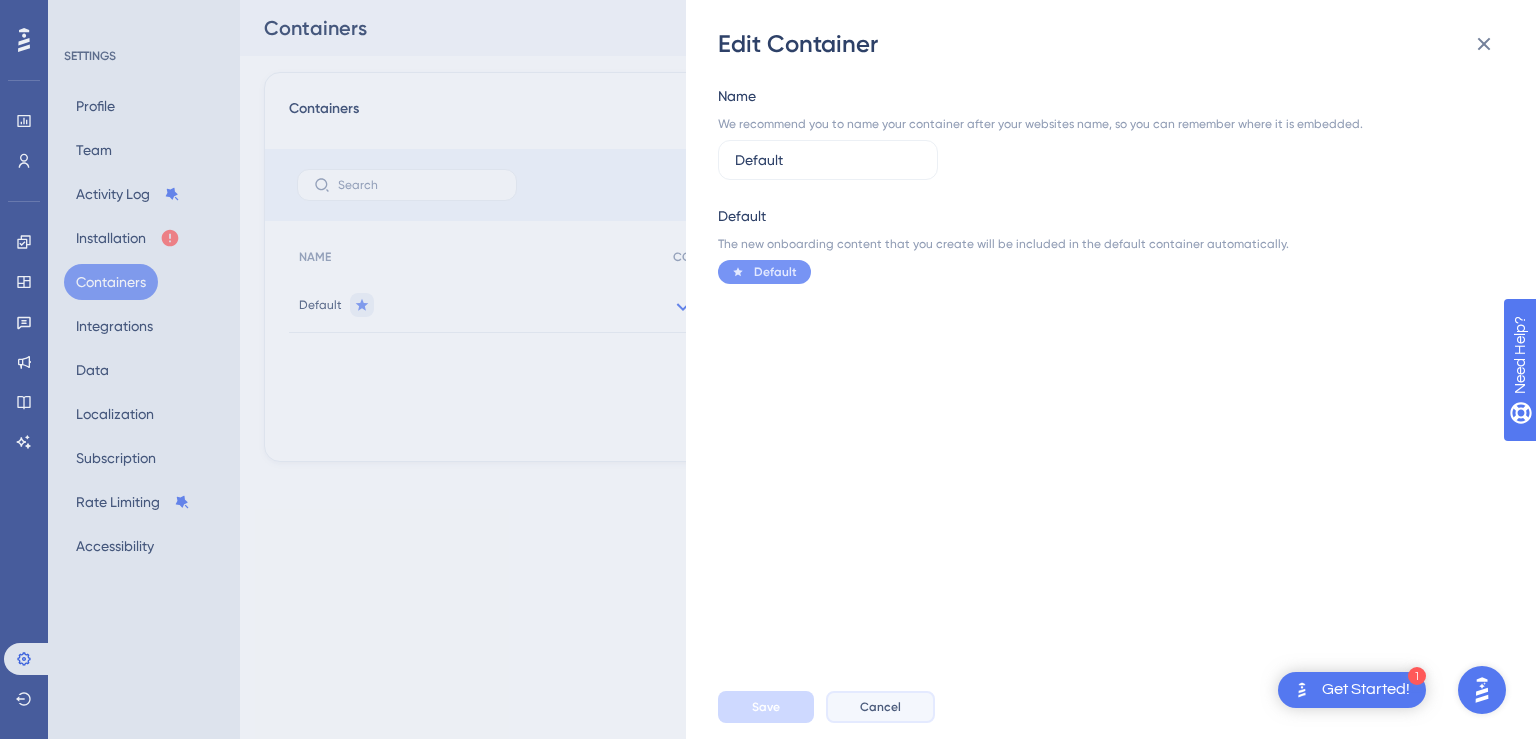 click on "Cancel" at bounding box center (880, 707) 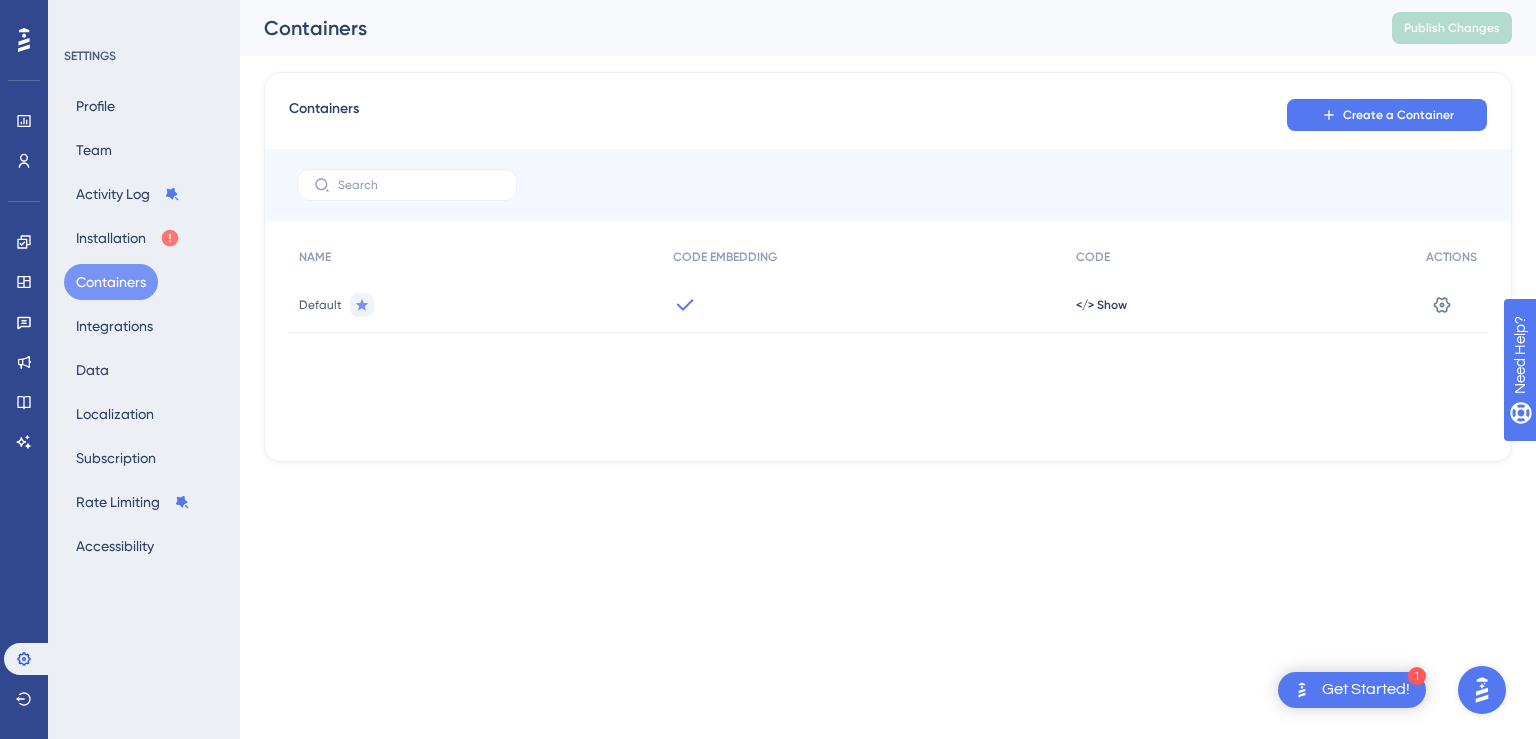 click on "Get Started!" at bounding box center (1366, 690) 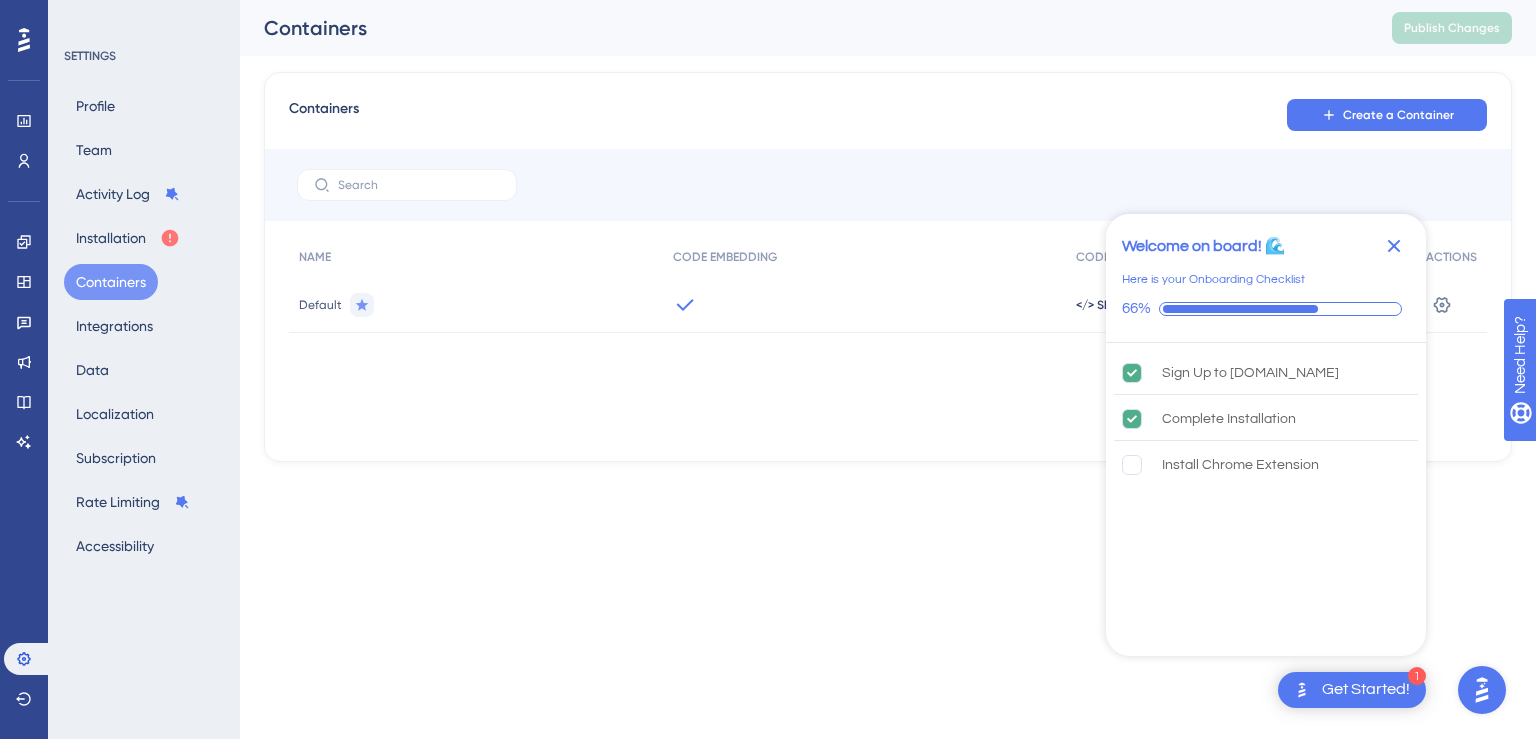click on "Containers Create a Container NAME CODE EMBEDDING CODE ACTIONS Default </> Show Settings" at bounding box center (888, 267) 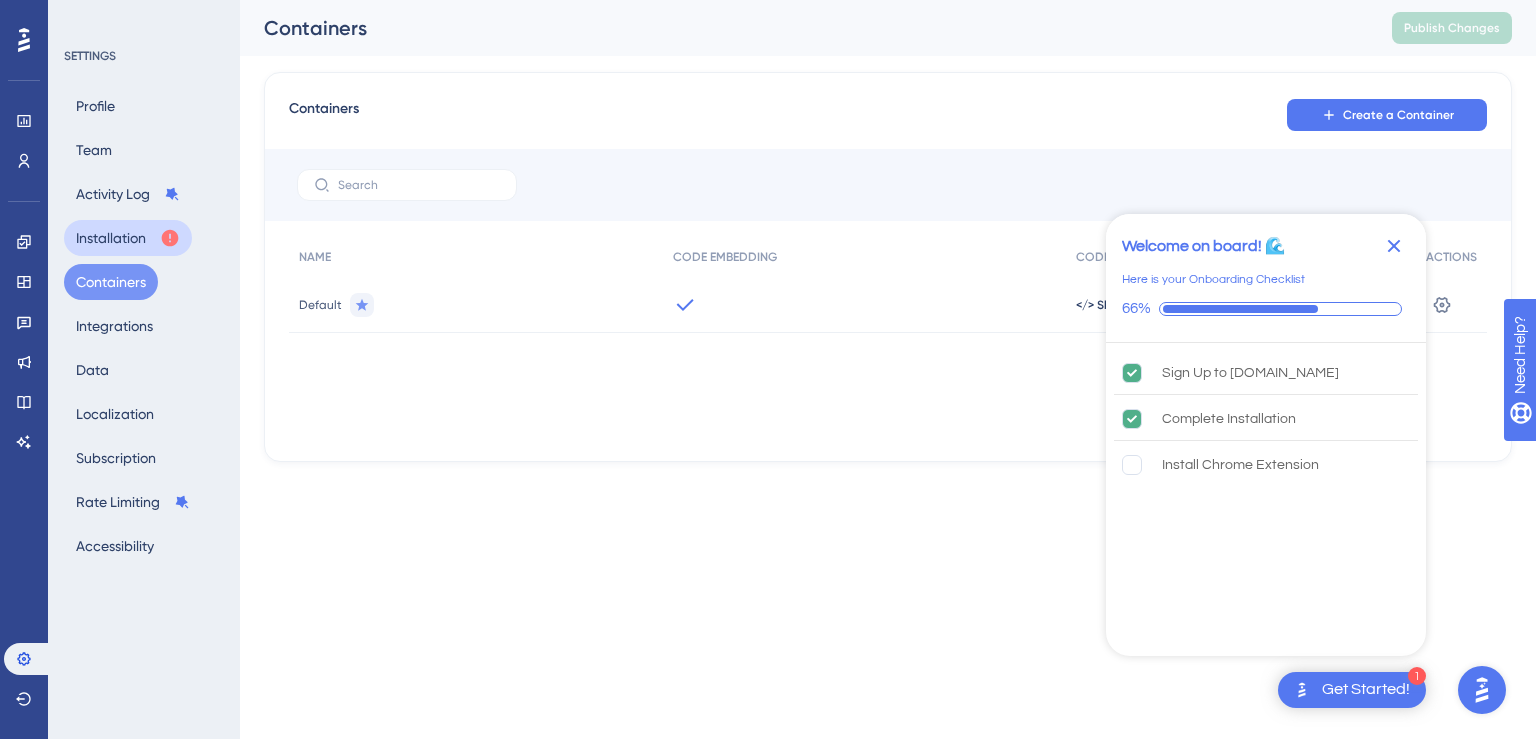 click on "Installation" at bounding box center (128, 238) 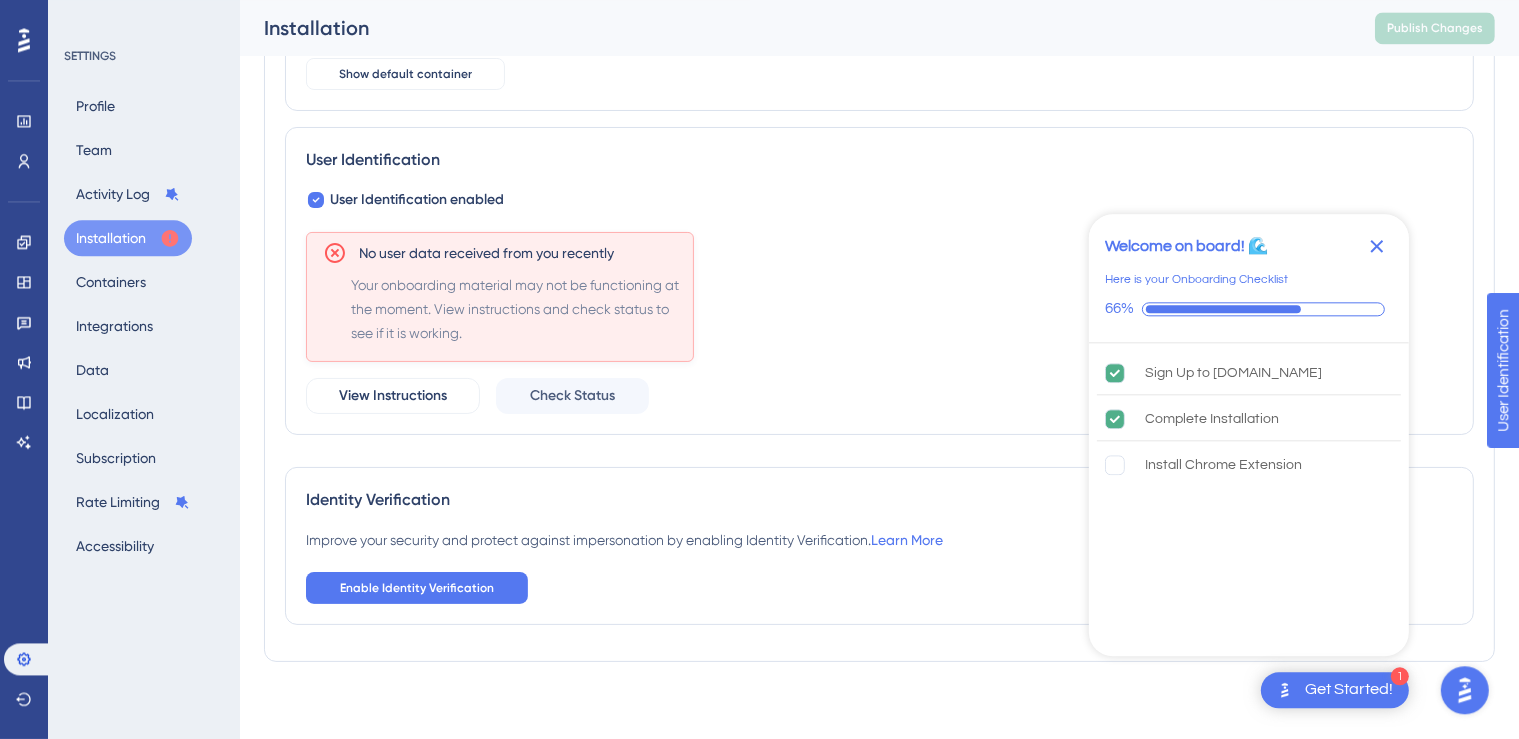 scroll, scrollTop: 228, scrollLeft: 0, axis: vertical 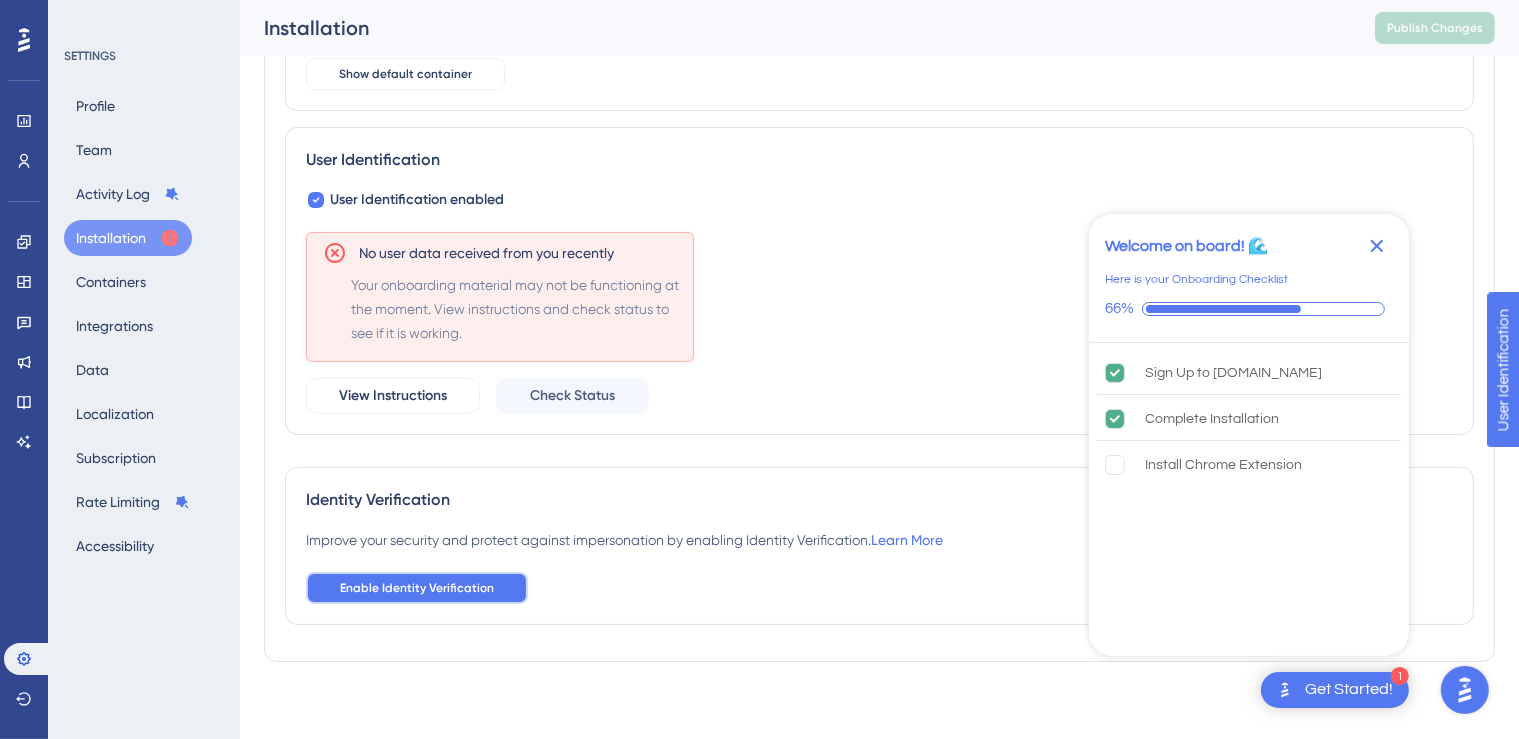click on "Enable Identity Verification" at bounding box center (417, 588) 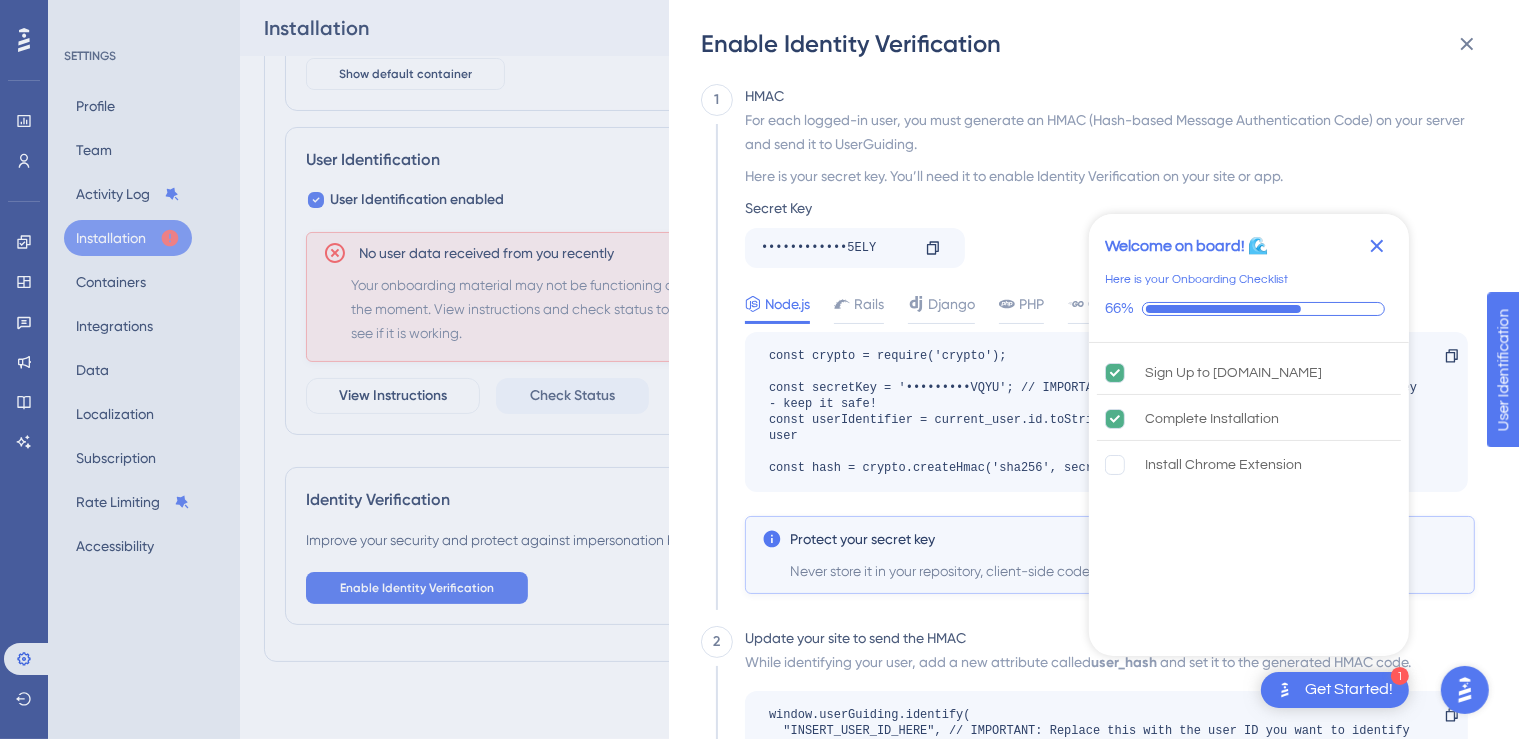 click on "Enable Identity Verification 1 HMAC For each logged-in user, you must generate an HMAC (Hash-based Message Authentication Code) on your server and send it to UserGuiding. Here is your secret key. You’ll need it to enable Identity Verification on your site or app. Secret Key ••••••••••••5ELY Copy Node.js Rails Django PHP Go Java const crypto = require('crypto');
const secretKey = '•••••••••VQYU'; // IMPORTANT: your web Identity Verification secret key - keep it safe!
const userIdentifier = current_user.id.toString(); // IMPORTANT: a UUID to identify your user
const hash = crypto.createHmac('sha256', secretKey).update(userIdentifier).digest('hex');
Copy Protect your secret key Never store it in your repository, client-side code, or any location accessible to third parties. 2 Update your site to send the HMAC While identifying your user, add a new attribute called  user_hash   and set it to the generated HMAC code. Copy 3 Check the installation Check Installation" at bounding box center [759, 369] 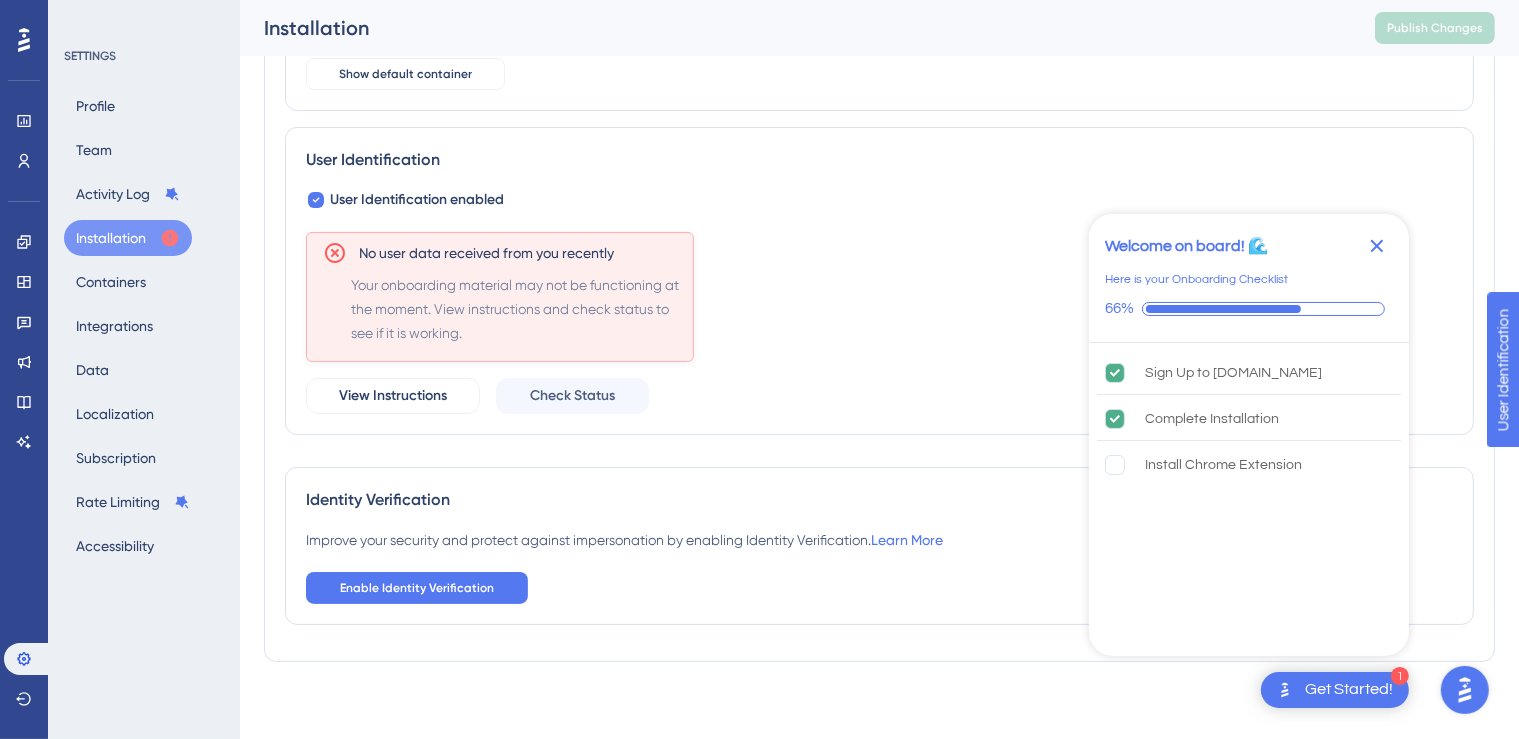 click on "Code Installation Your default container is successfully installed. Show default container User Identification User Identification enabled No user data received from you recently Your onboarding material may not be functioning
at the moment. View instructions and check
status to see if it is working. View Instructions Check Status" at bounding box center (879, 202) 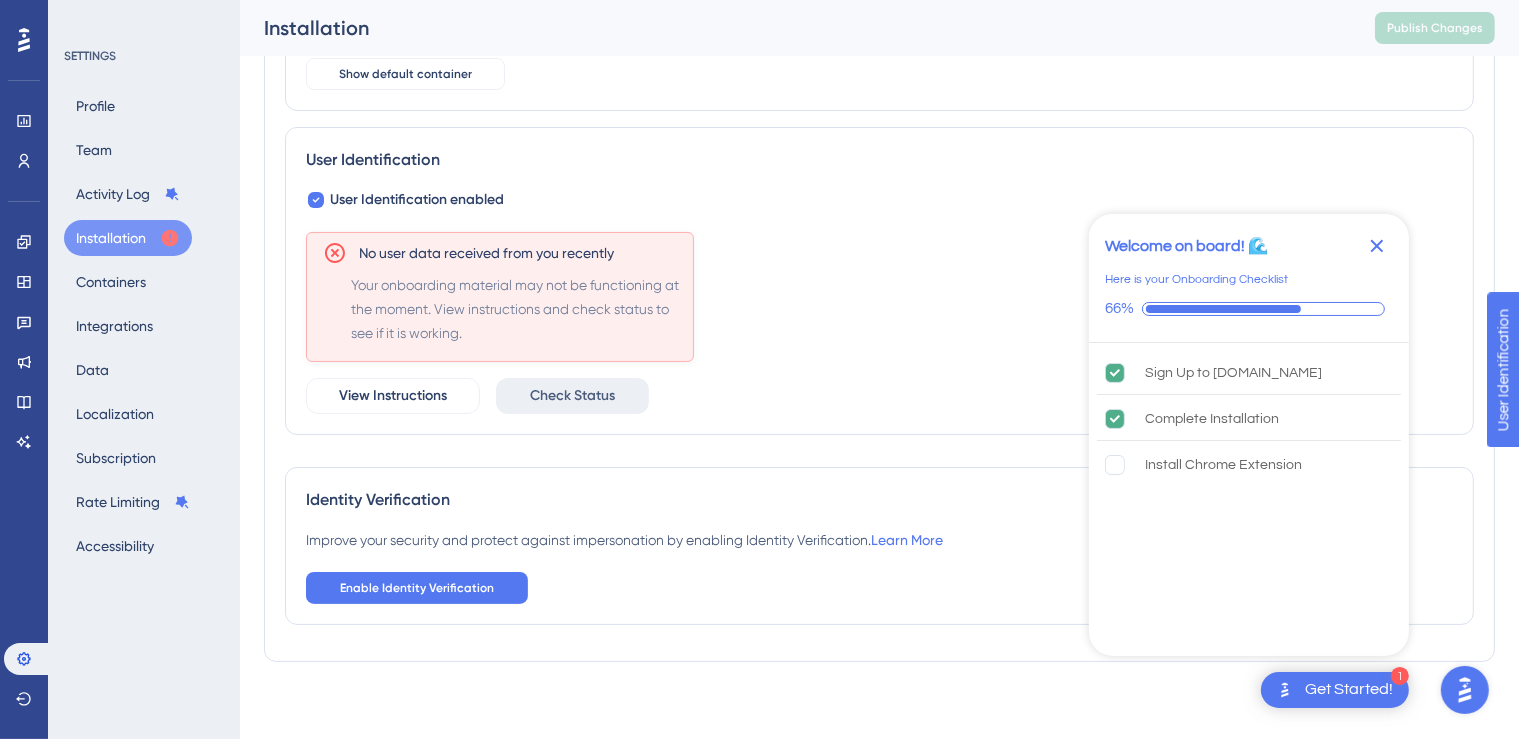 click on "Check Status" at bounding box center (572, 396) 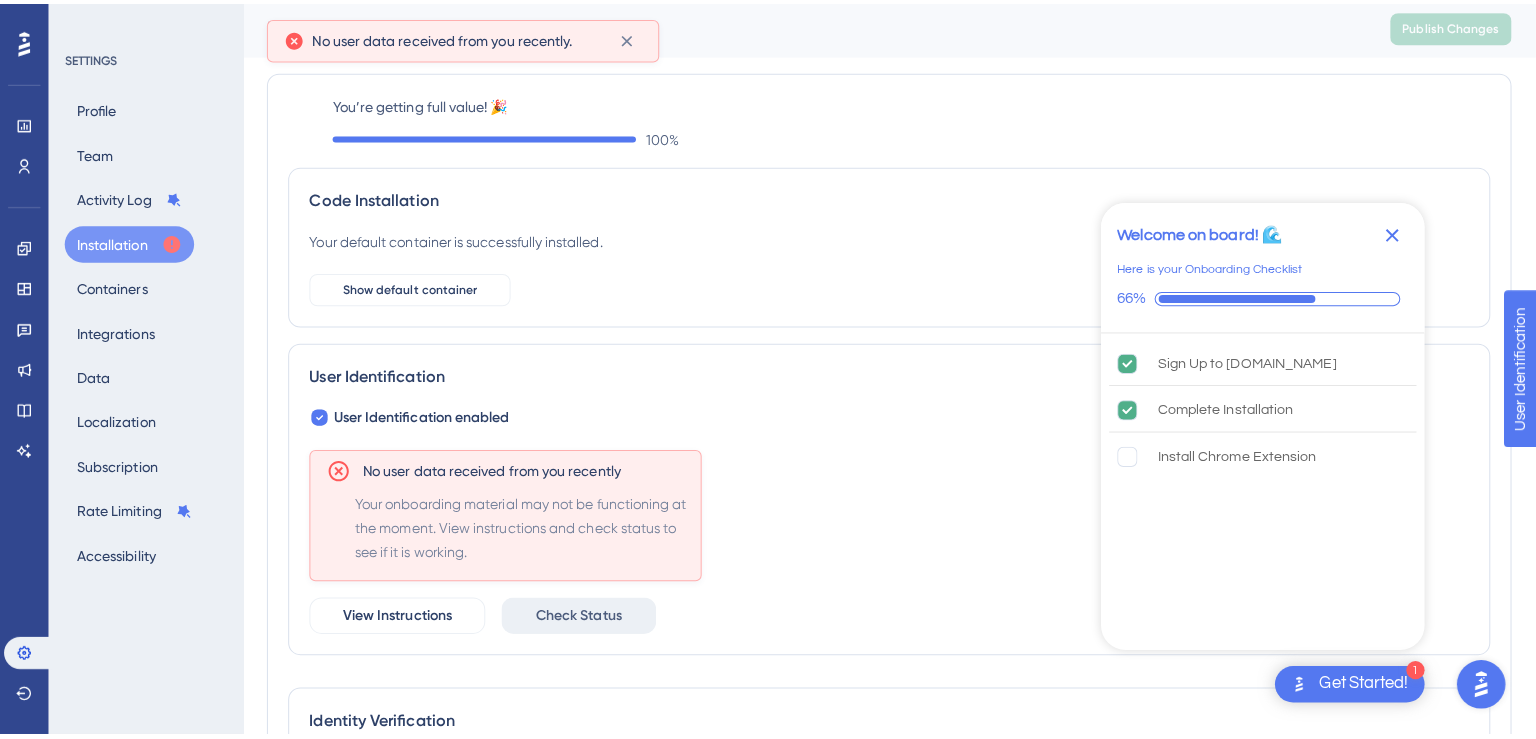 scroll, scrollTop: 0, scrollLeft: 0, axis: both 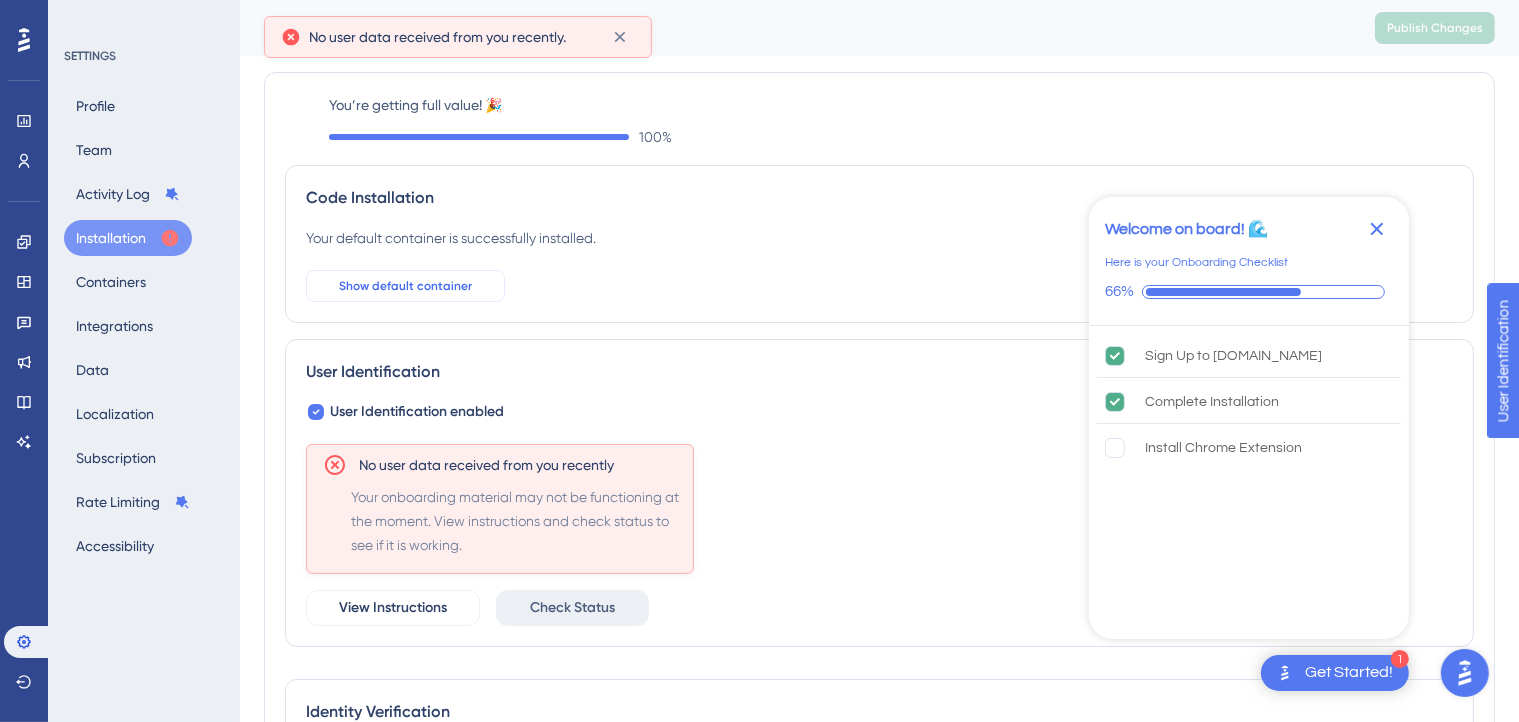 click on "Show default container" at bounding box center [405, 286] 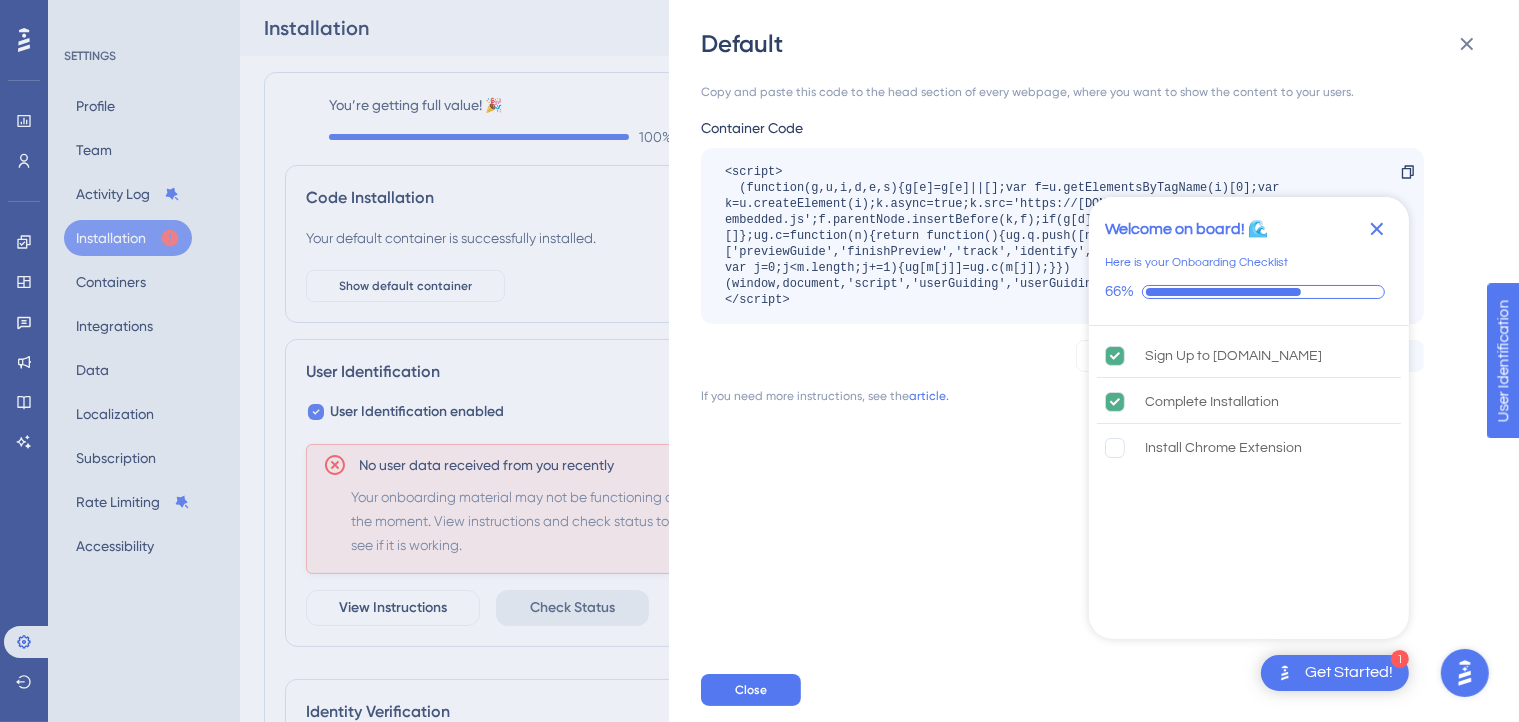 click 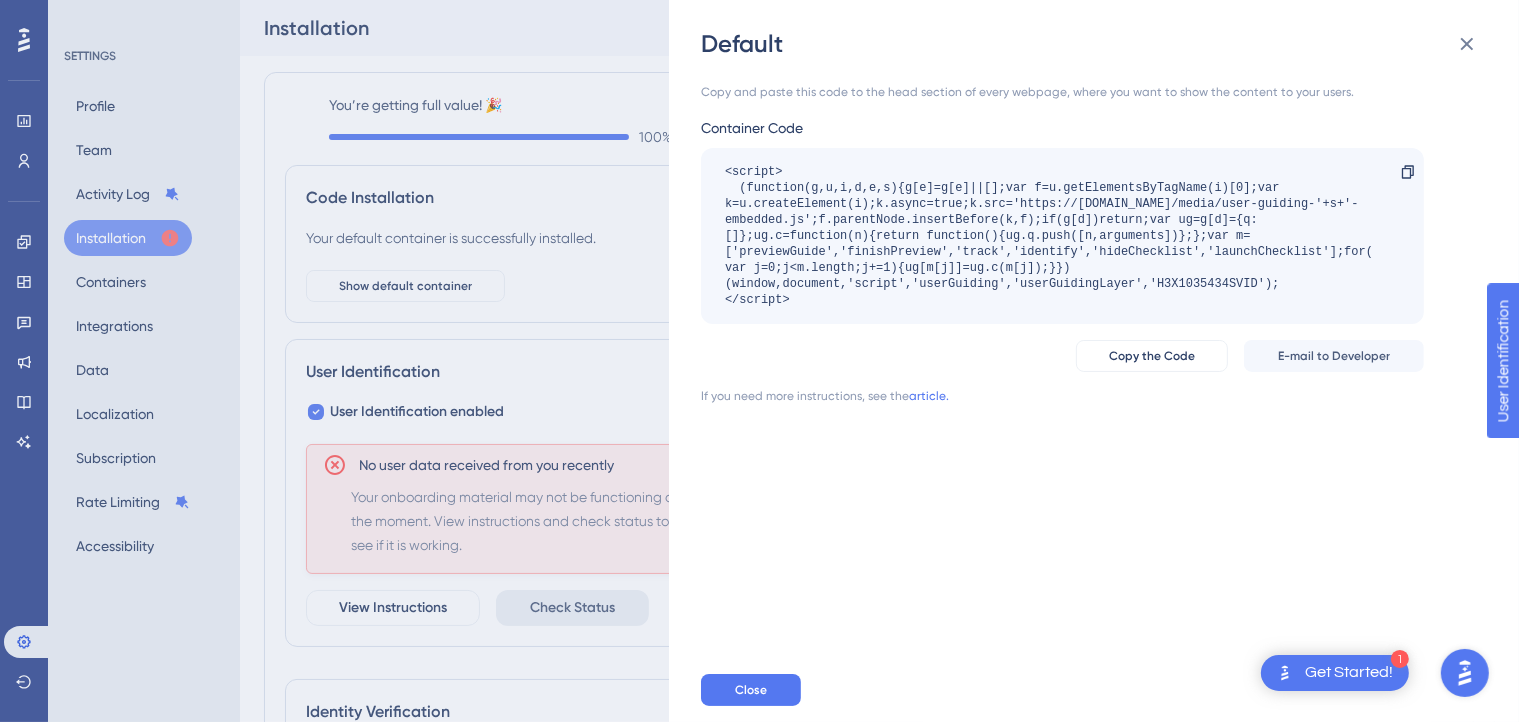 click on "<script>
(function(g,u,i,d,e,s){g[e]=g[e]||[];var f=u.getElementsByTagName(i)[0];var k=u.createElement(i);k.async=true;k.src='https://[DOMAIN_NAME]/media/user-guiding-'+s+'-embedded.js';f.parentNode.insertBefore(k,f);if(g[d])return;var ug=g[d]={q:[]};ug.c=function(n){return function(){ug.q.push([n,arguments])};};var m=['previewGuide','finishPreview','track','identify','hideChecklist','launchChecklist'];for(var j=0;j<m.length;j+=1){ug[m[j]]=ug.c(m[j]);}})(window,document,'script','userGuiding','userGuidingLayer','H3X1035434SVID');
</script>" at bounding box center (1052, 236) 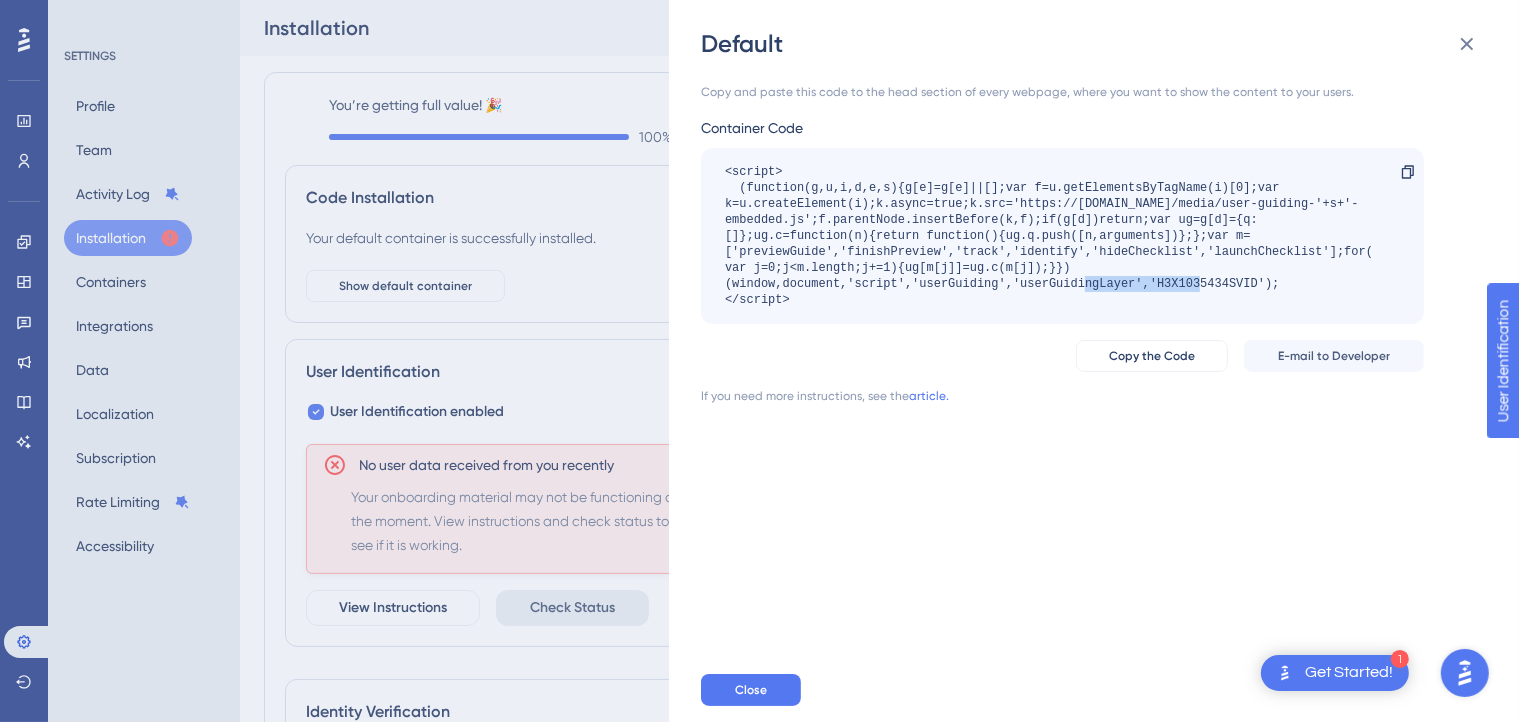 click on "<script>
(function(g,u,i,d,e,s){g[e]=g[e]||[];var f=u.getElementsByTagName(i)[0];var k=u.createElement(i);k.async=true;k.src='https://[DOMAIN_NAME]/media/user-guiding-'+s+'-embedded.js';f.parentNode.insertBefore(k,f);if(g[d])return;var ug=g[d]={q:[]};ug.c=function(n){return function(){ug.q.push([n,arguments])};};var m=['previewGuide','finishPreview','track','identify','hideChecklist','launchChecklist'];for(var j=0;j<m.length;j+=1){ug[m[j]]=ug.c(m[j]);}})(window,document,'script','userGuiding','userGuidingLayer','H3X1035434SVID');
</script>" at bounding box center (1052, 236) 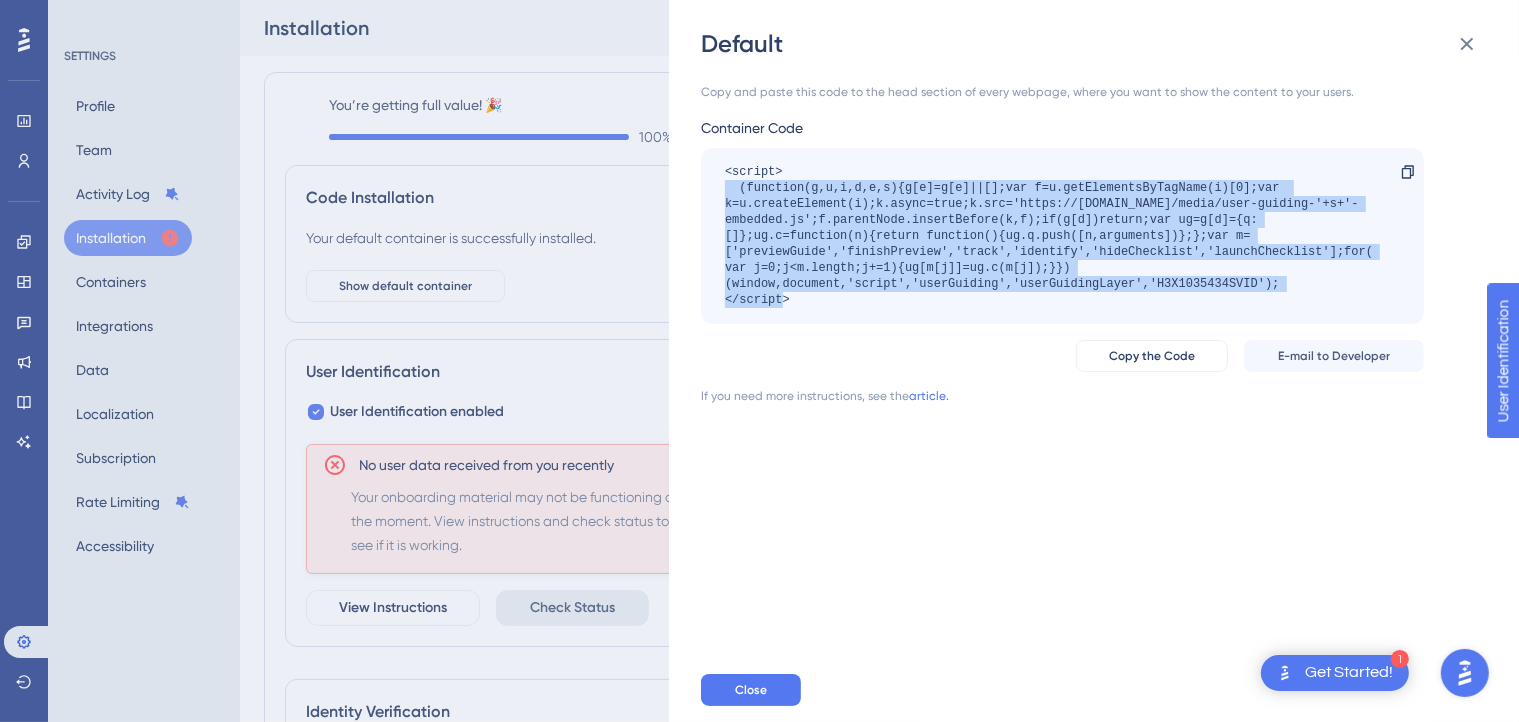 click on "<script>
(function(g,u,i,d,e,s){g[e]=g[e]||[];var f=u.getElementsByTagName(i)[0];var k=u.createElement(i);k.async=true;k.src='https://[DOMAIN_NAME]/media/user-guiding-'+s+'-embedded.js';f.parentNode.insertBefore(k,f);if(g[d])return;var ug=g[d]={q:[]};ug.c=function(n){return function(){ug.q.push([n,arguments])};};var m=['previewGuide','finishPreview','track','identify','hideChecklist','launchChecklist'];for(var j=0;j<m.length;j+=1){ug[m[j]]=ug.c(m[j]);}})(window,document,'script','userGuiding','userGuidingLayer','H3X1035434SVID');
</script>" at bounding box center (1052, 236) 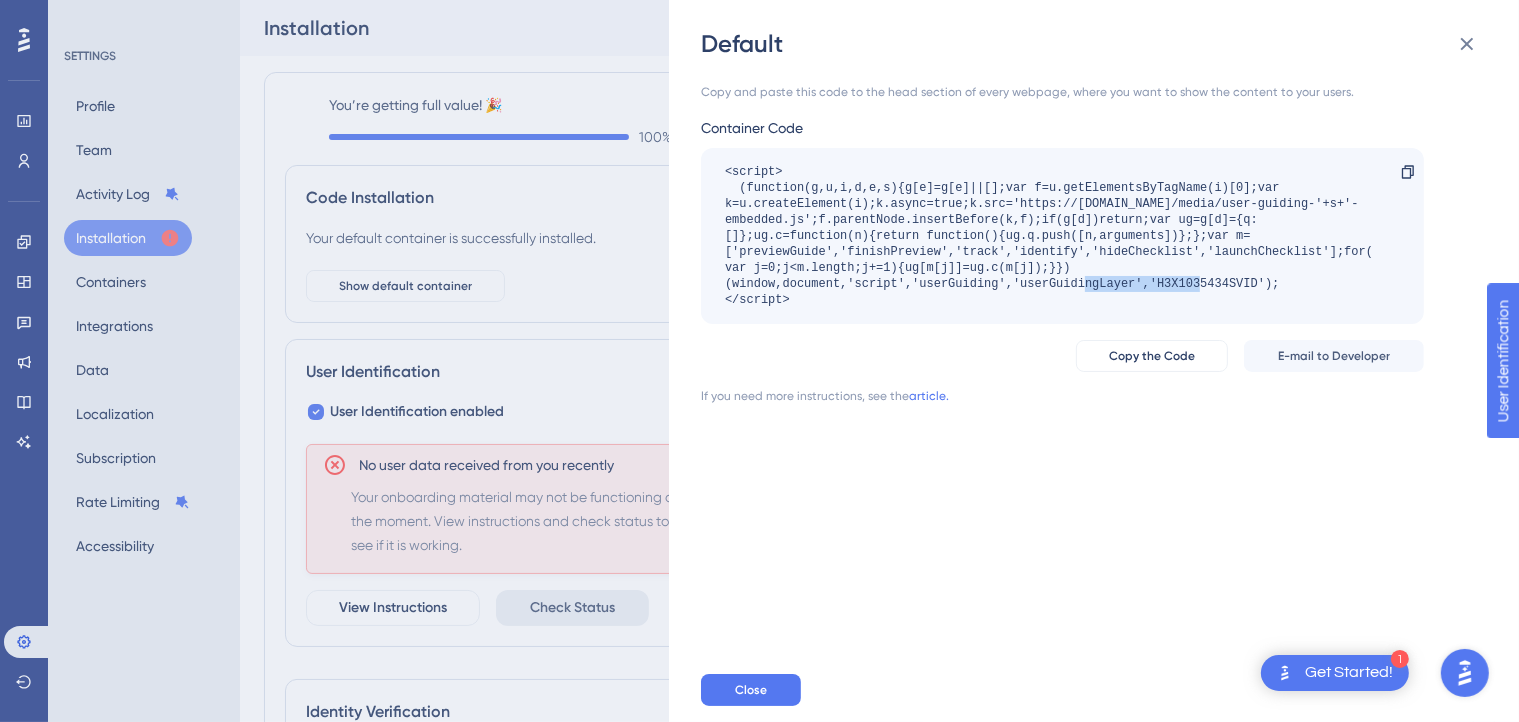 click on "<script>
(function(g,u,i,d,e,s){g[e]=g[e]||[];var f=u.getElementsByTagName(i)[0];var k=u.createElement(i);k.async=true;k.src='https://[DOMAIN_NAME]/media/user-guiding-'+s+'-embedded.js';f.parentNode.insertBefore(k,f);if(g[d])return;var ug=g[d]={q:[]};ug.c=function(n){return function(){ug.q.push([n,arguments])};};var m=['previewGuide','finishPreview','track','identify','hideChecklist','launchChecklist'];for(var j=0;j<m.length;j+=1){ug[m[j]]=ug.c(m[j]);}})(window,document,'script','userGuiding','userGuidingLayer','H3X1035434SVID');
</script>" at bounding box center (1052, 236) 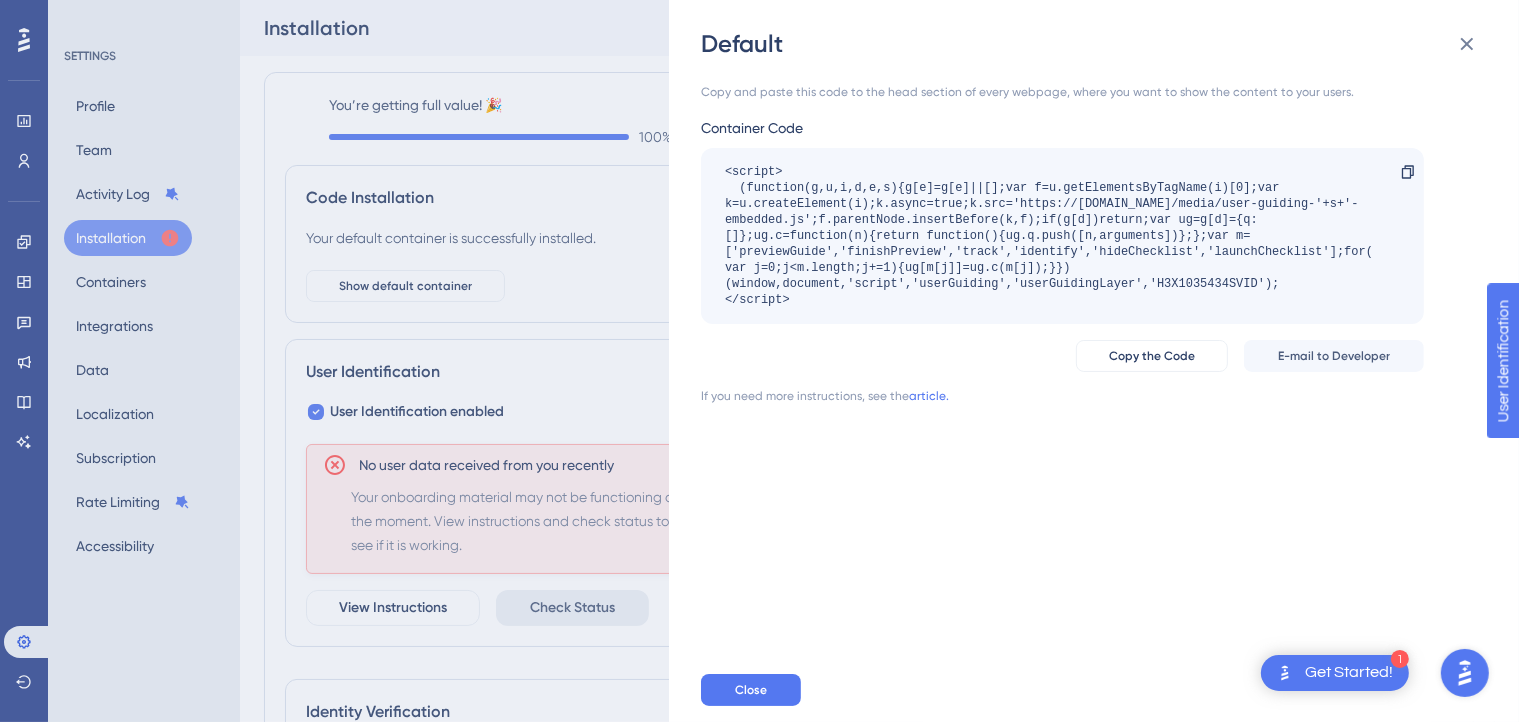 click on "<script>
(function(g,u,i,d,e,s){g[e]=g[e]||[];var f=u.getElementsByTagName(i)[0];var k=u.createElement(i);k.async=true;k.src='https://[DOMAIN_NAME]/media/user-guiding-'+s+'-embedded.js';f.parentNode.insertBefore(k,f);if(g[d])return;var ug=g[d]={q:[]};ug.c=function(n){return function(){ug.q.push([n,arguments])};};var m=['previewGuide','finishPreview','track','identify','hideChecklist','launchChecklist'];for(var j=0;j<m.length;j+=1){ug[m[j]]=ug.c(m[j]);}})(window,document,'script','userGuiding','userGuidingLayer','H3X1035434SVID');
</script>" at bounding box center [1052, 236] 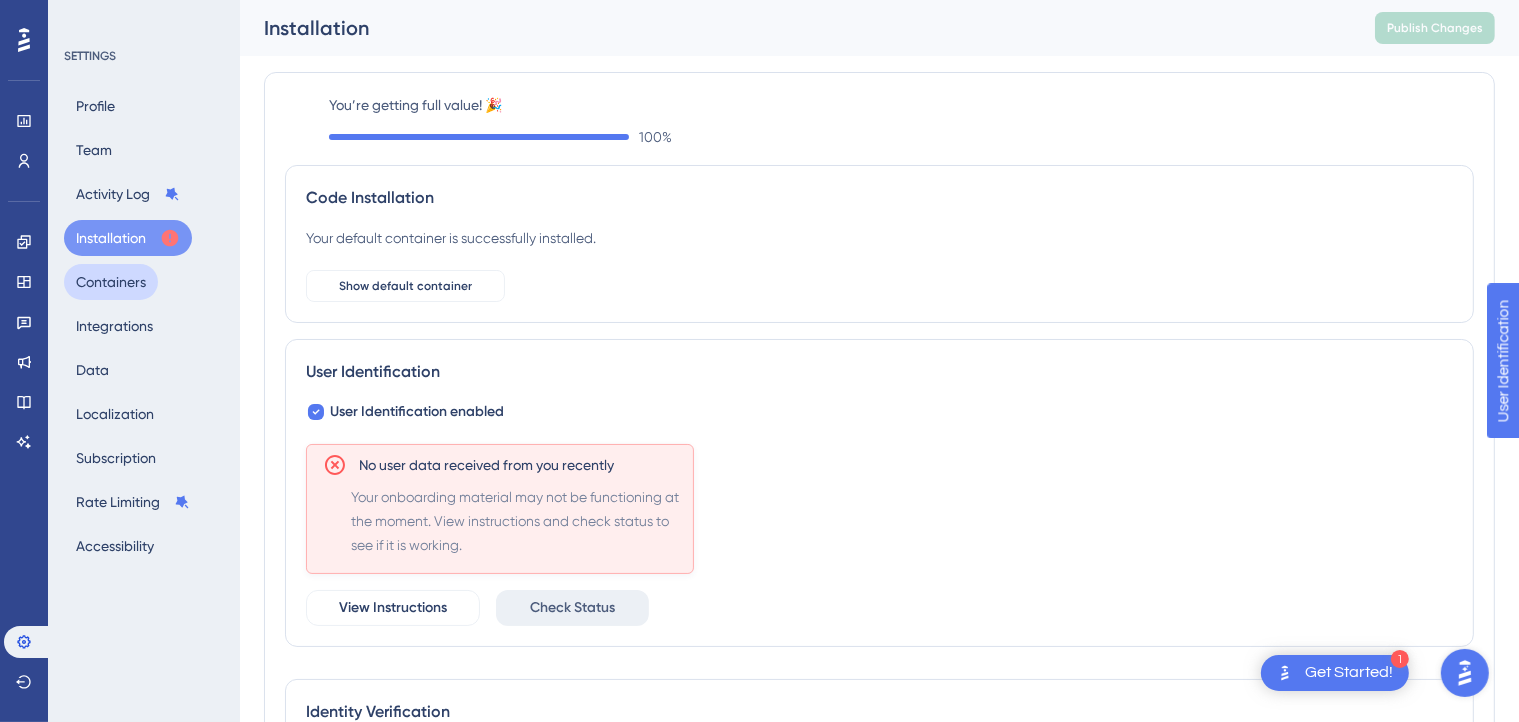 click on "Containers" at bounding box center [111, 282] 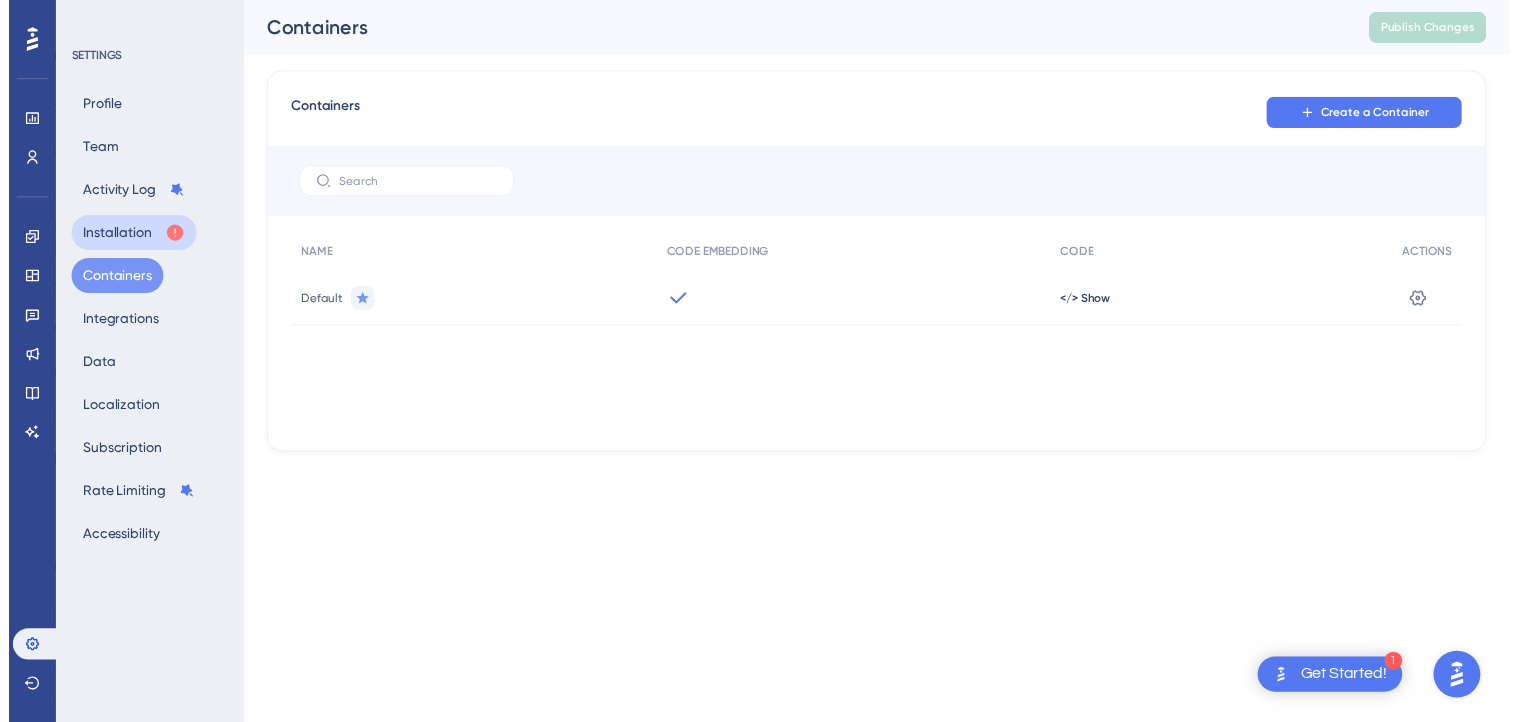 scroll, scrollTop: 0, scrollLeft: 0, axis: both 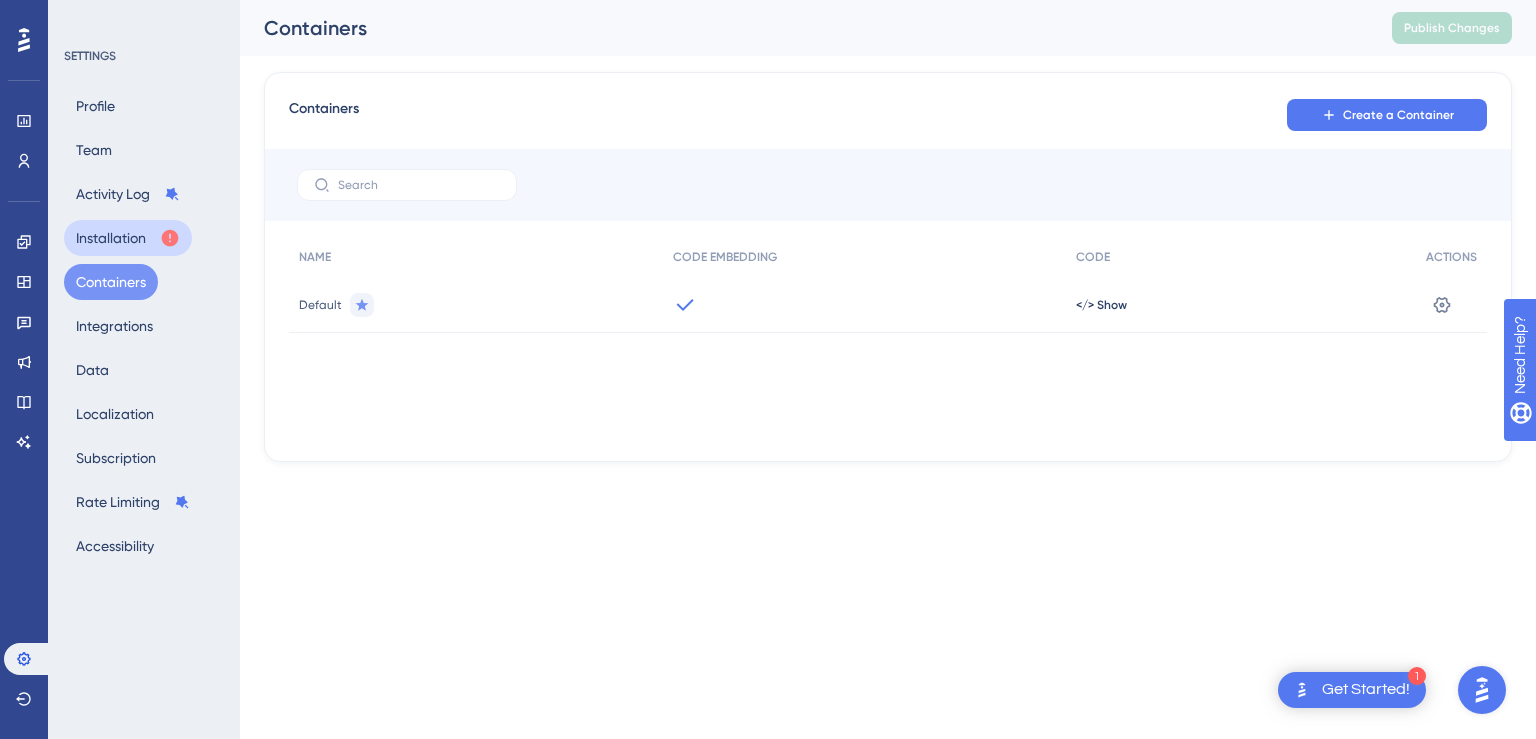 click on "Installation" at bounding box center [128, 238] 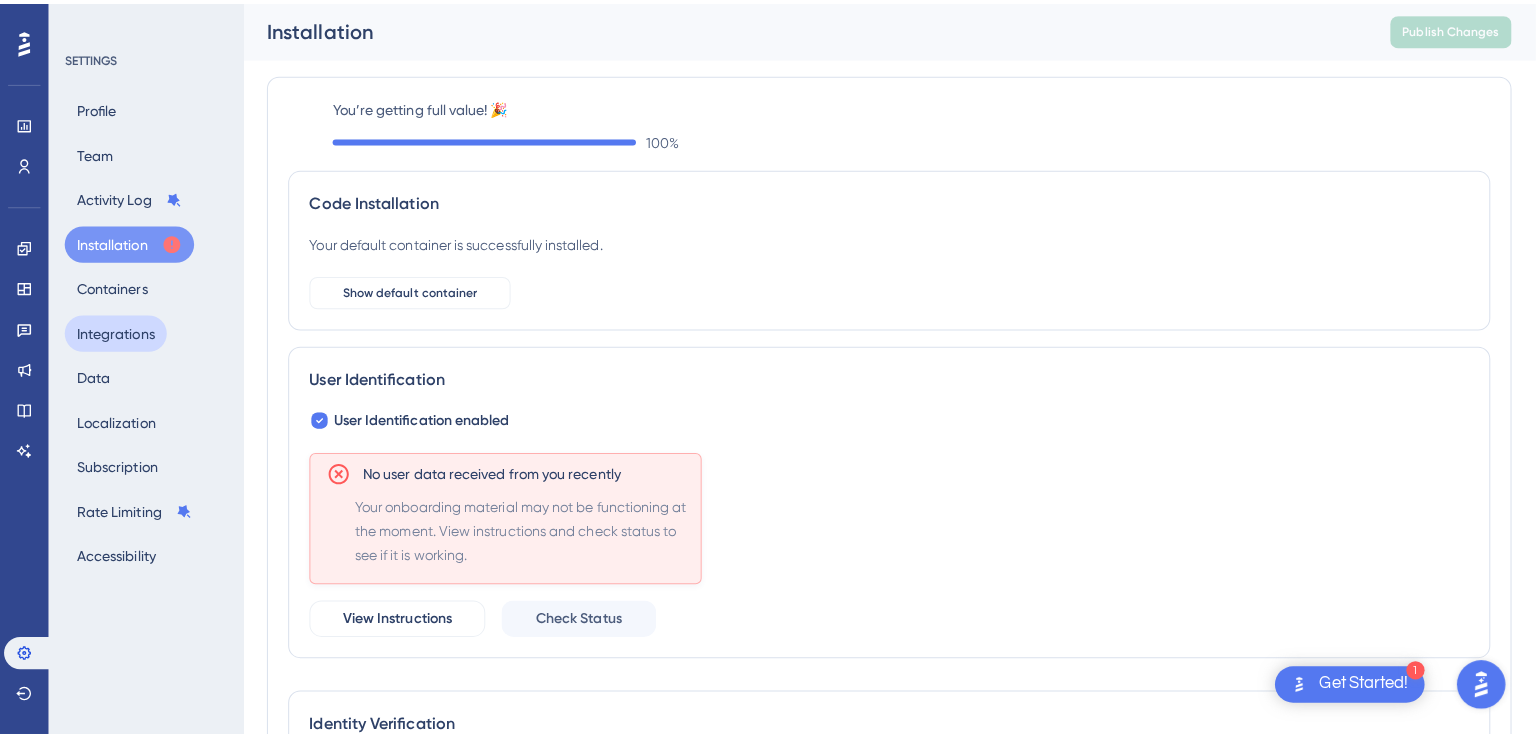 scroll, scrollTop: 0, scrollLeft: 0, axis: both 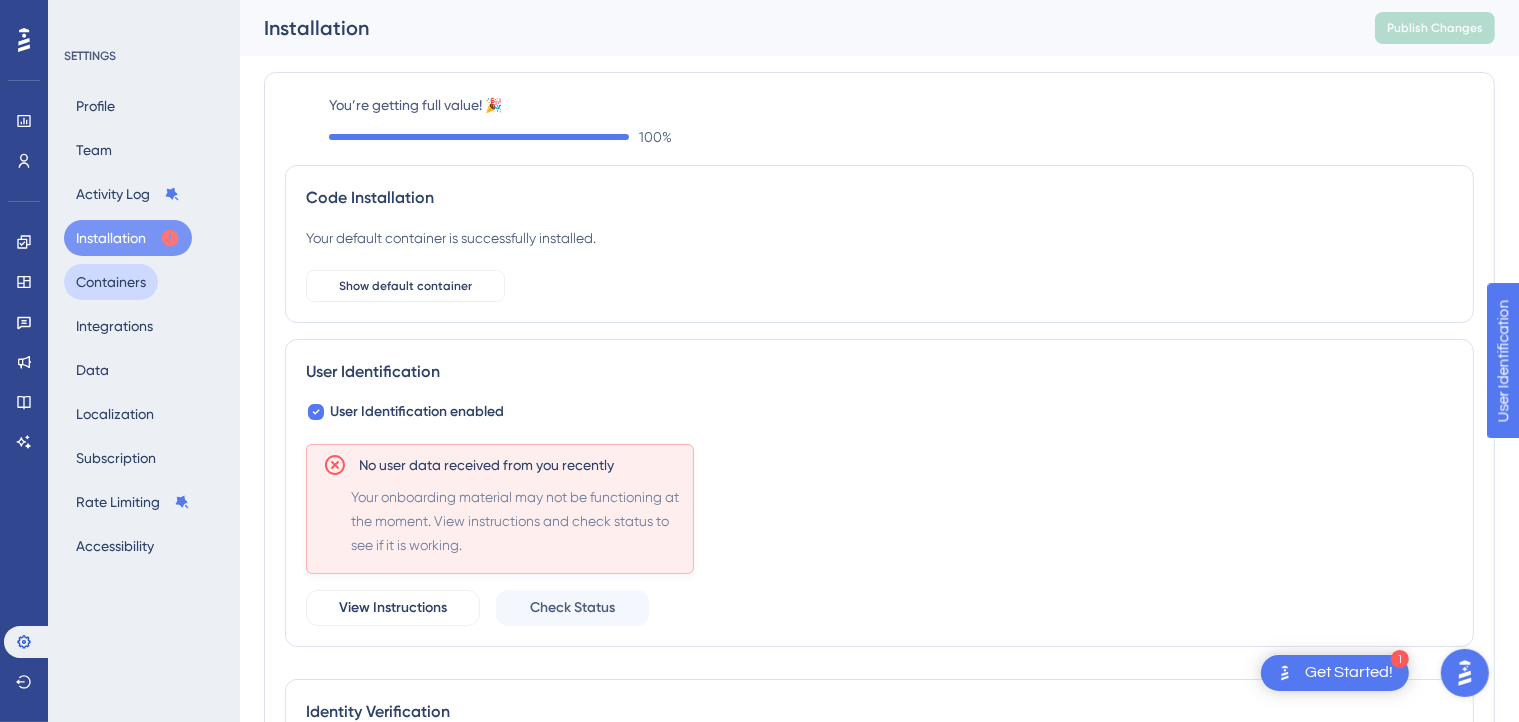 click on "Containers" at bounding box center (111, 282) 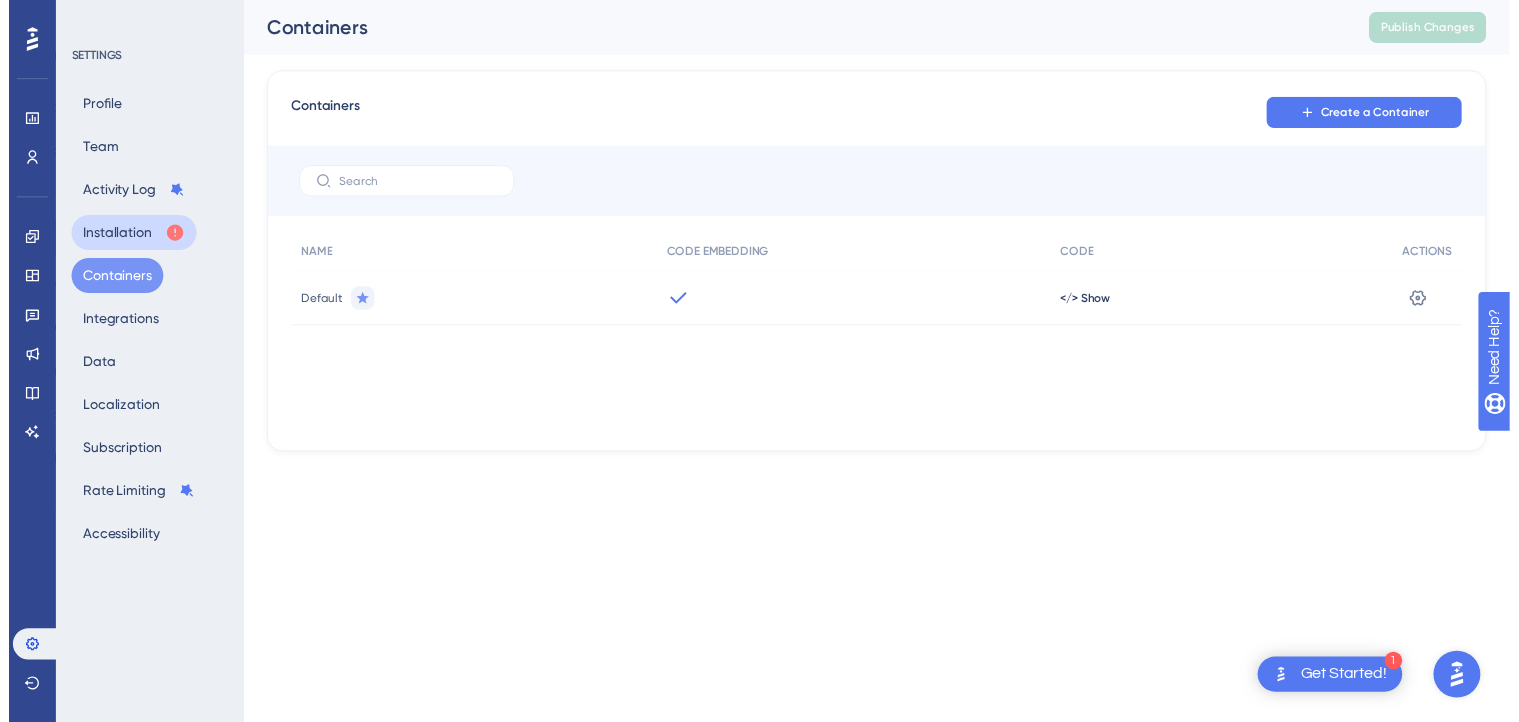 scroll, scrollTop: 0, scrollLeft: 0, axis: both 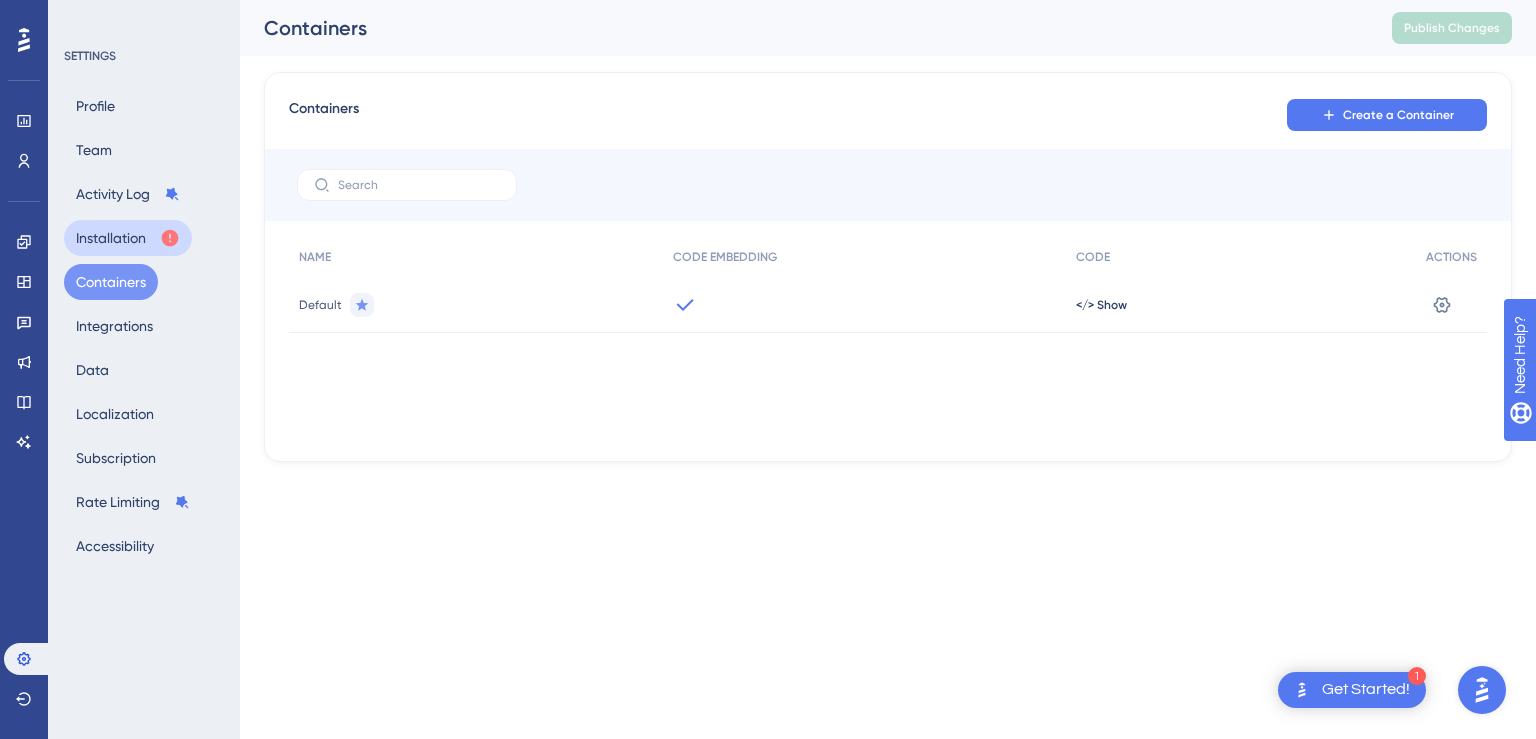 click on "Installation" at bounding box center [128, 238] 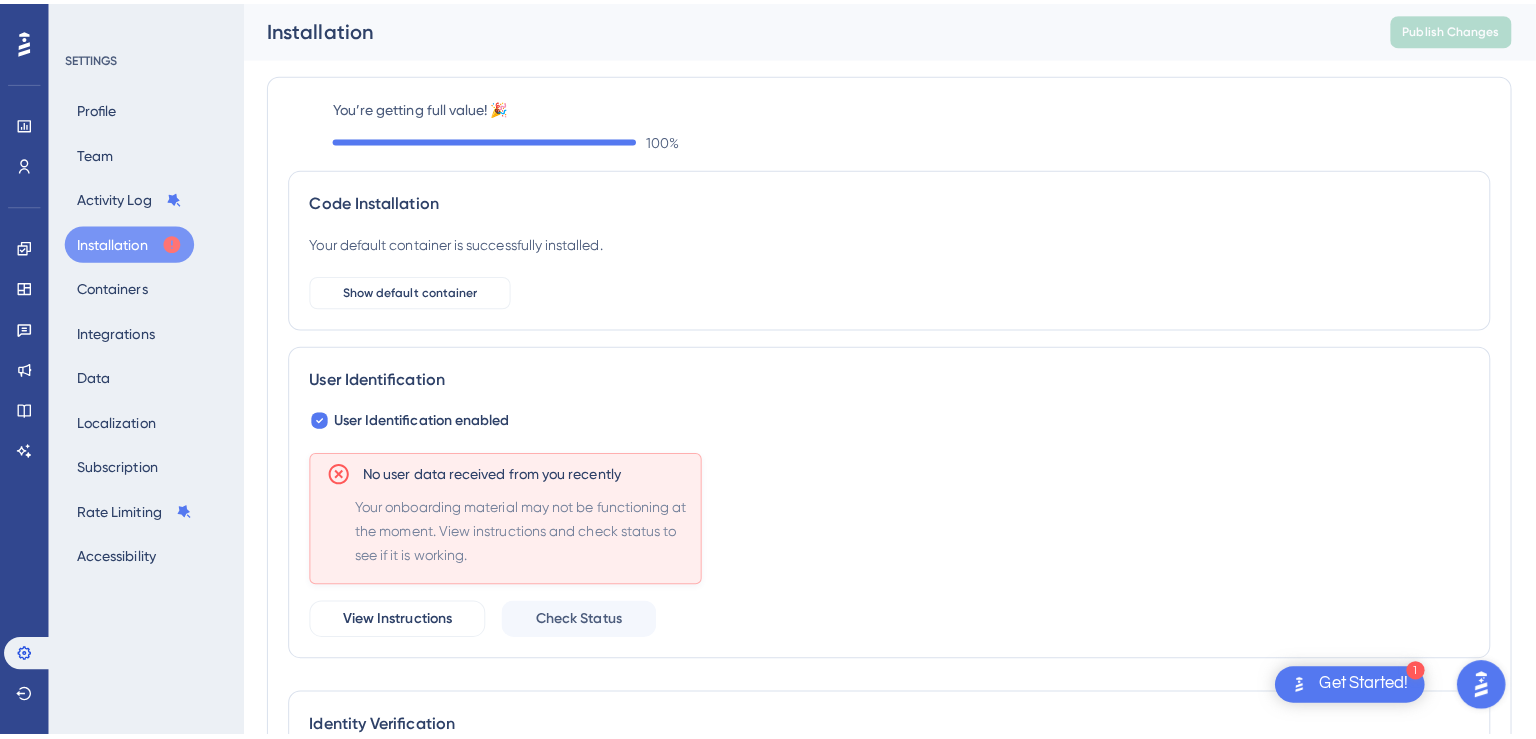 scroll, scrollTop: 0, scrollLeft: 0, axis: both 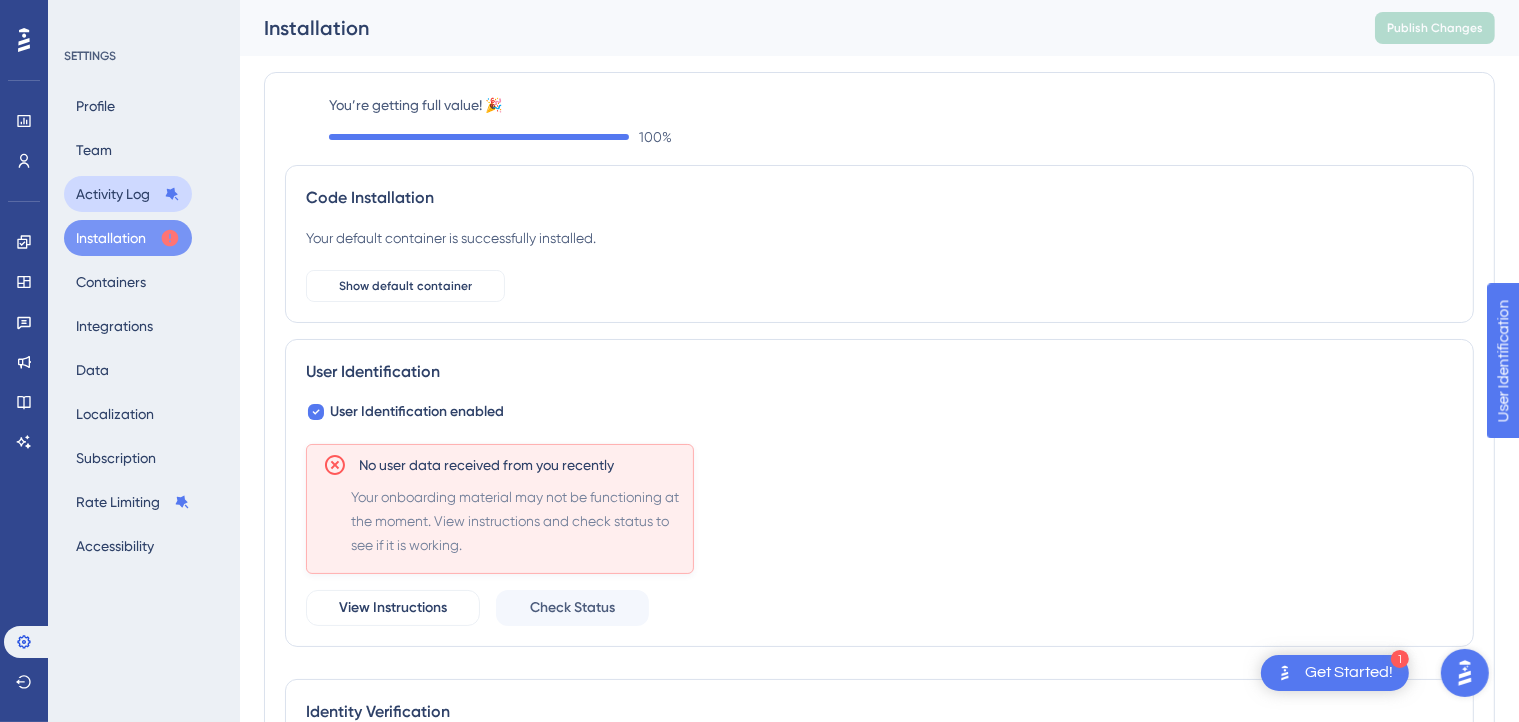 click on "Activity Log" at bounding box center (128, 194) 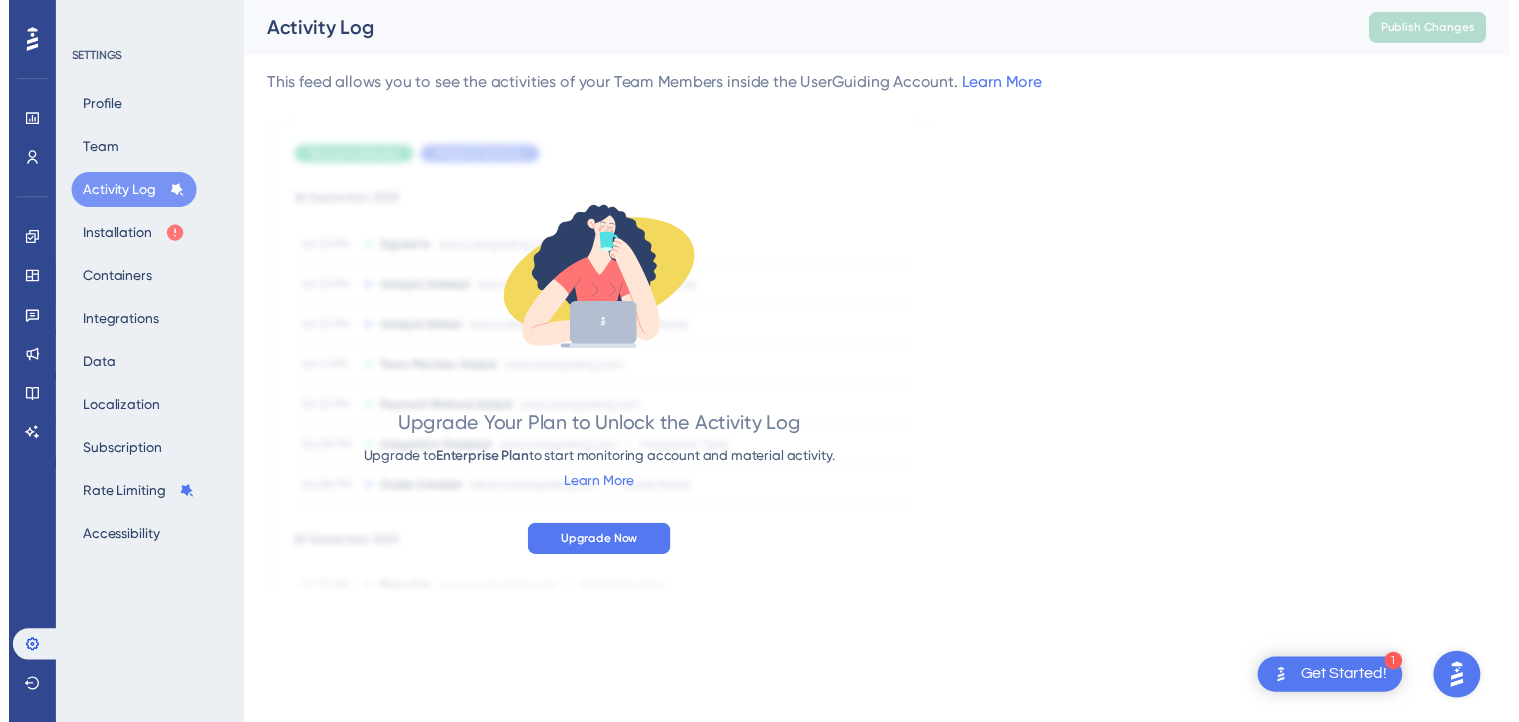 scroll, scrollTop: 0, scrollLeft: 0, axis: both 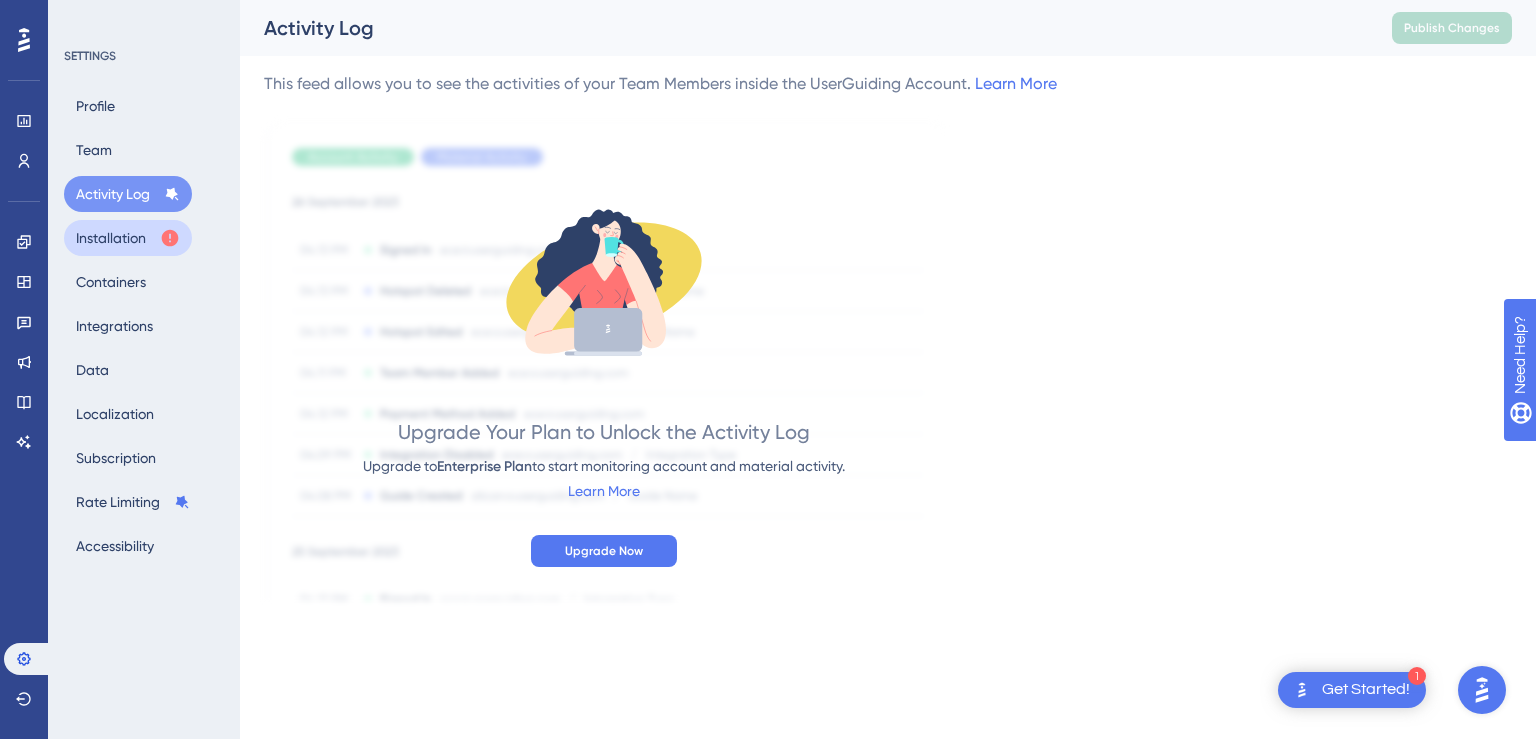 click on "Installation" at bounding box center (128, 238) 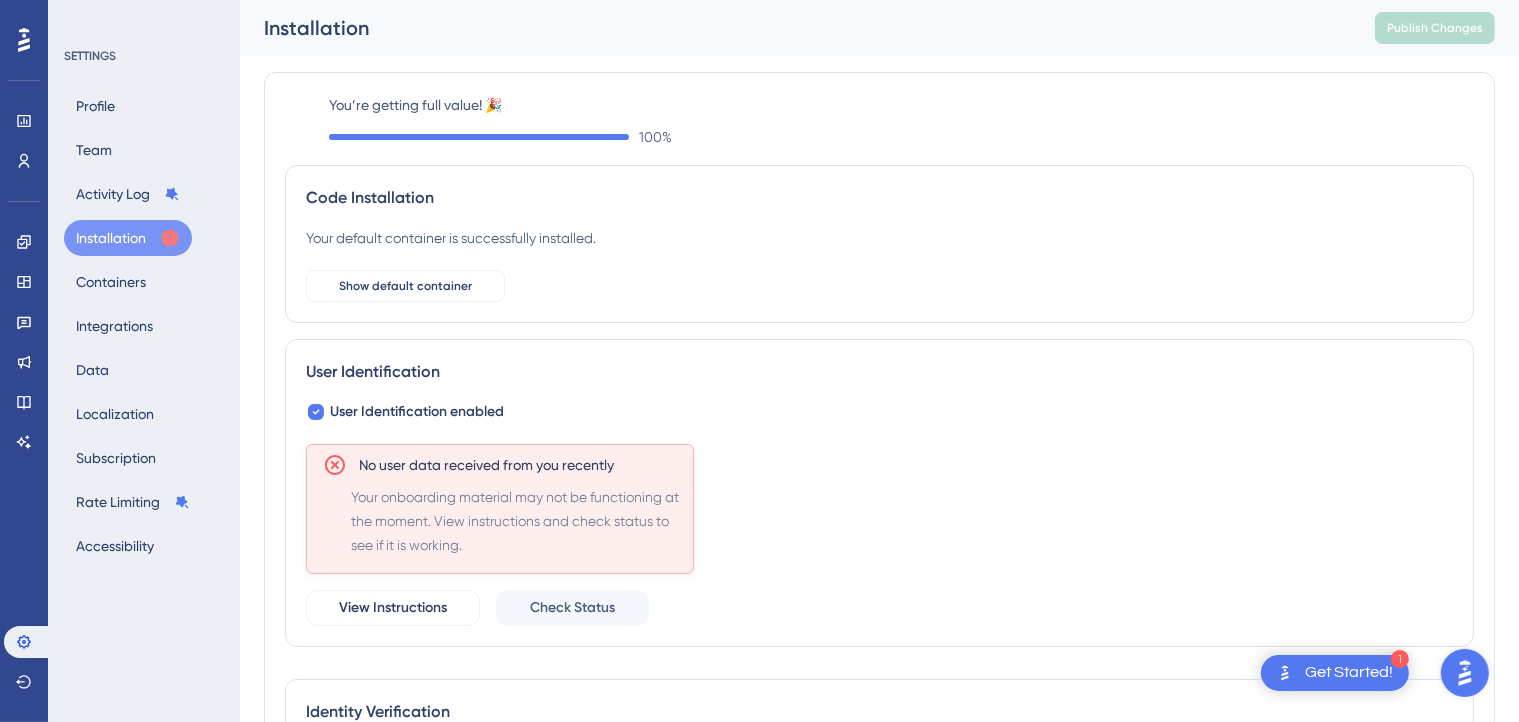 scroll, scrollTop: 0, scrollLeft: 0, axis: both 